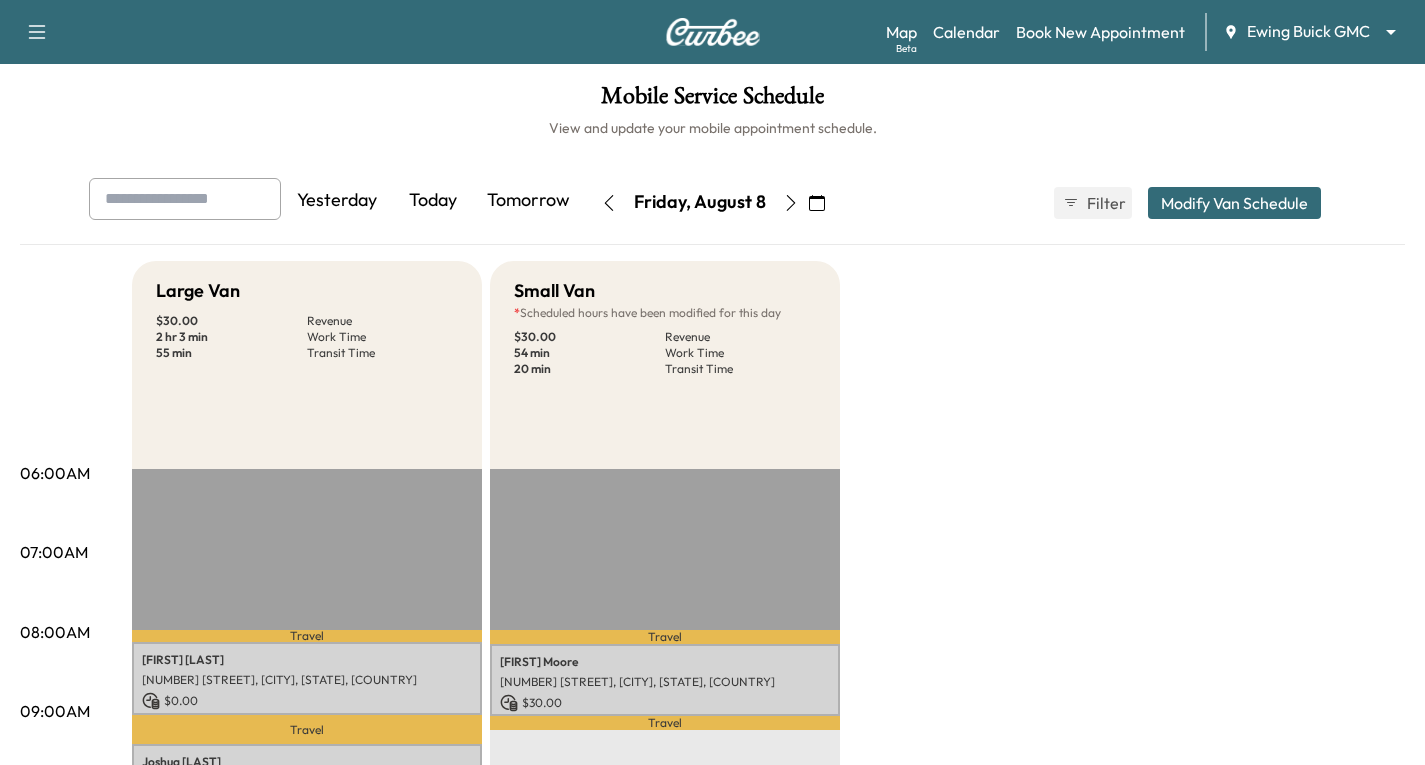 scroll, scrollTop: 200, scrollLeft: 0, axis: vertical 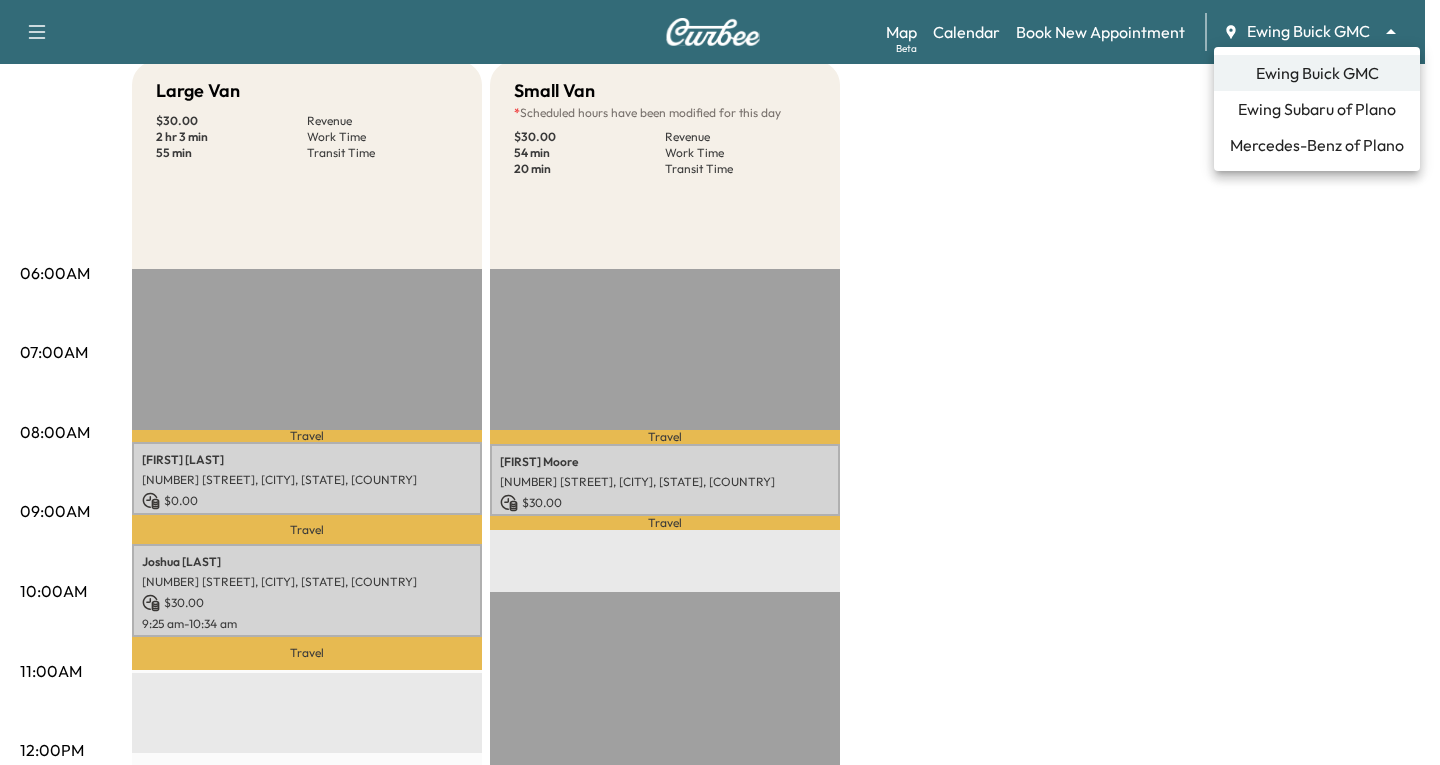 drag, startPoint x: 1393, startPoint y: 28, endPoint x: 1382, endPoint y: 28, distance: 11 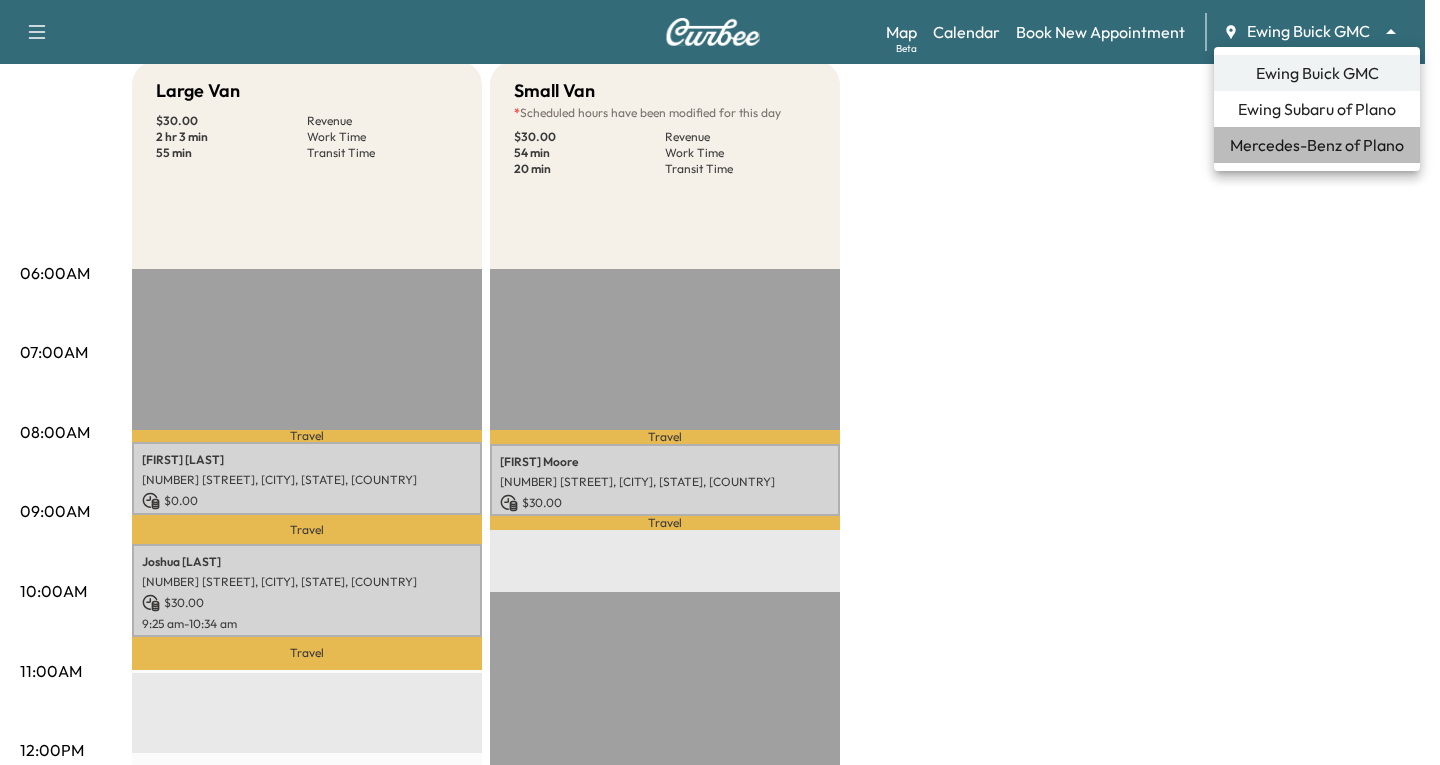 click on "Mercedes-Benz of Plano" at bounding box center [1317, 145] 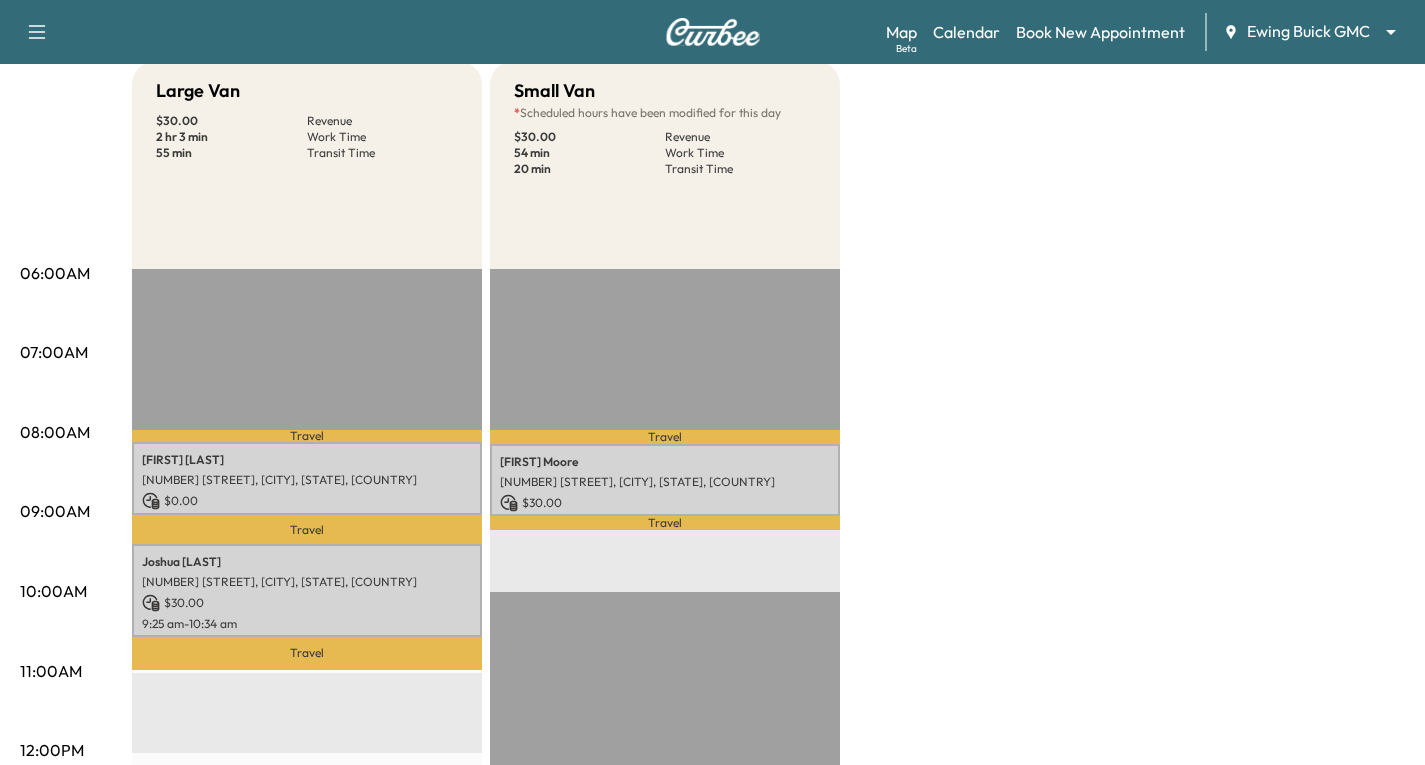 scroll, scrollTop: 0, scrollLeft: 0, axis: both 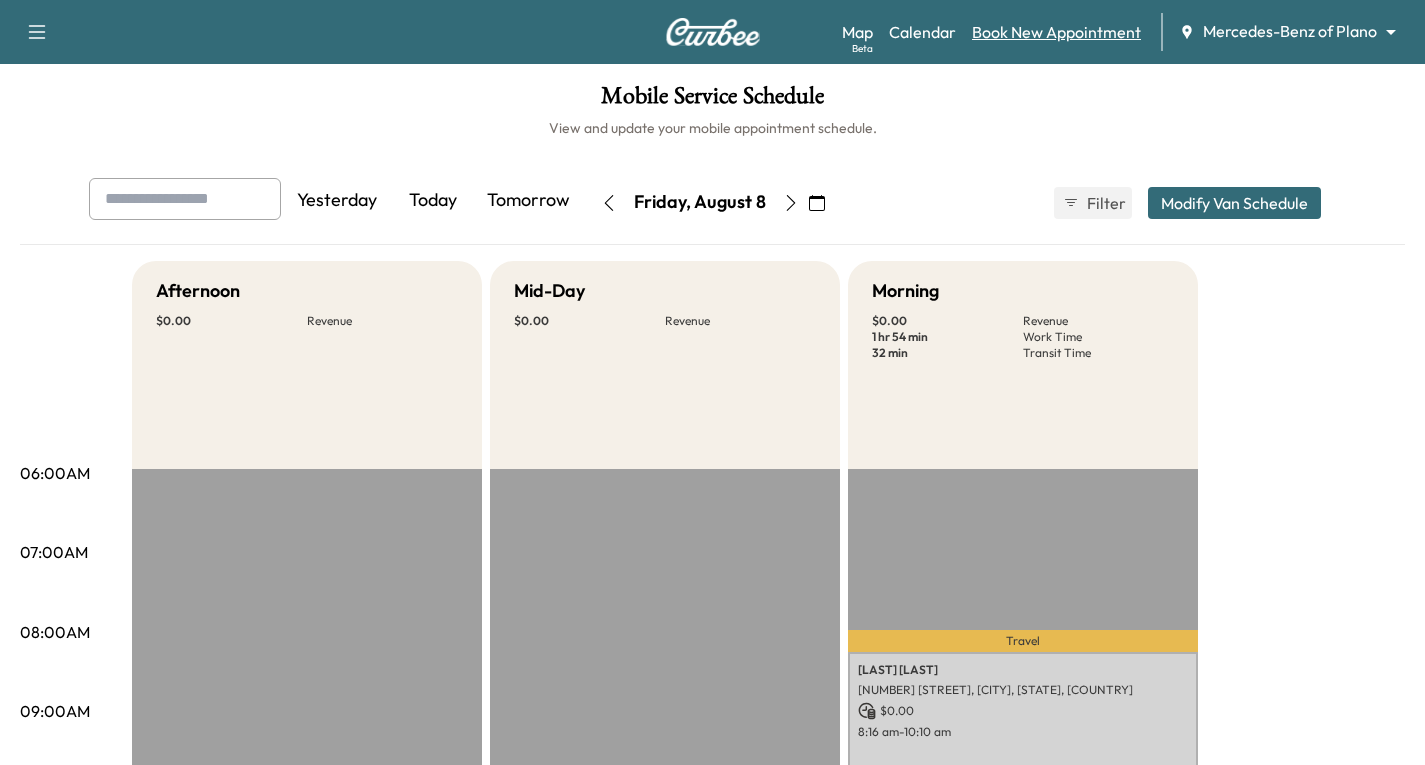 click on "Book New Appointment" at bounding box center [1056, 32] 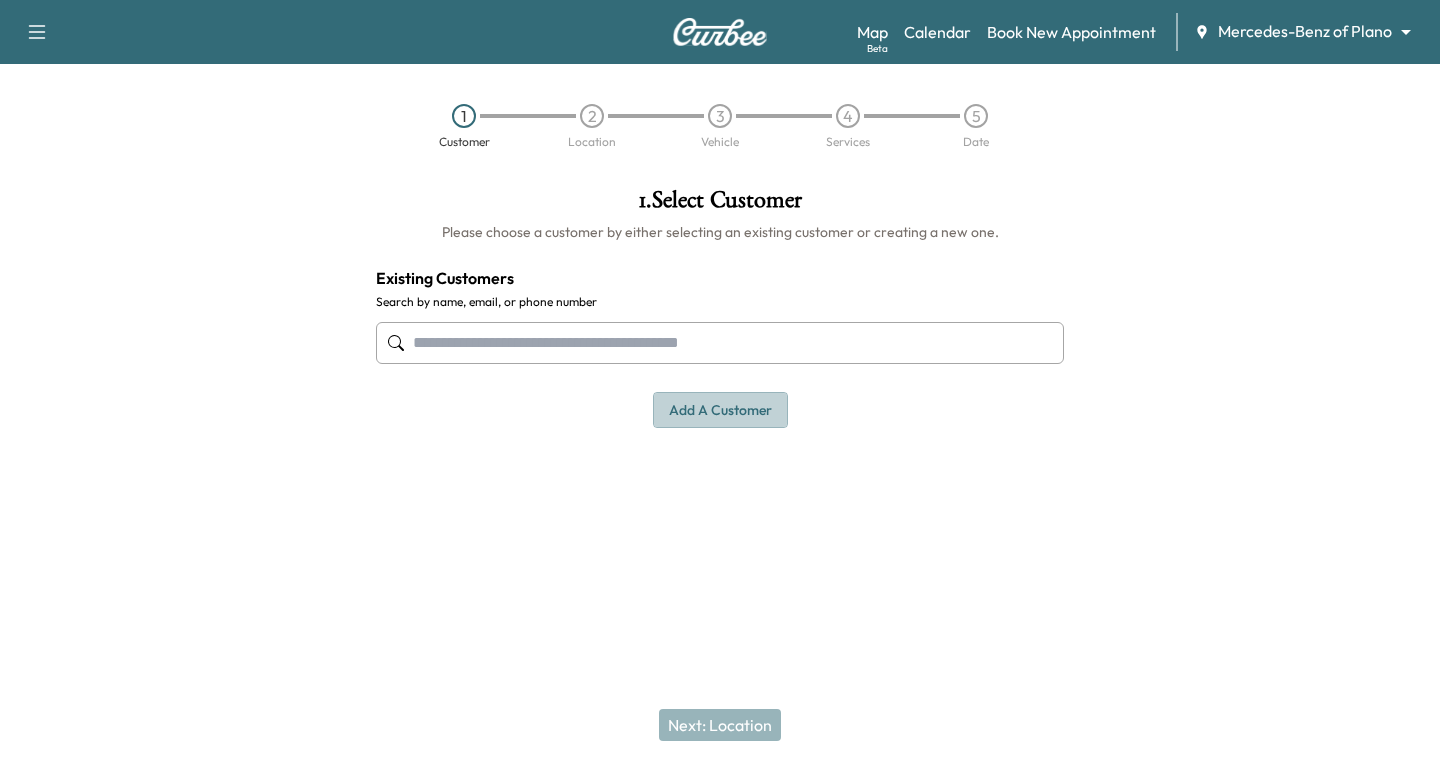 click on "Add a customer" at bounding box center (720, 410) 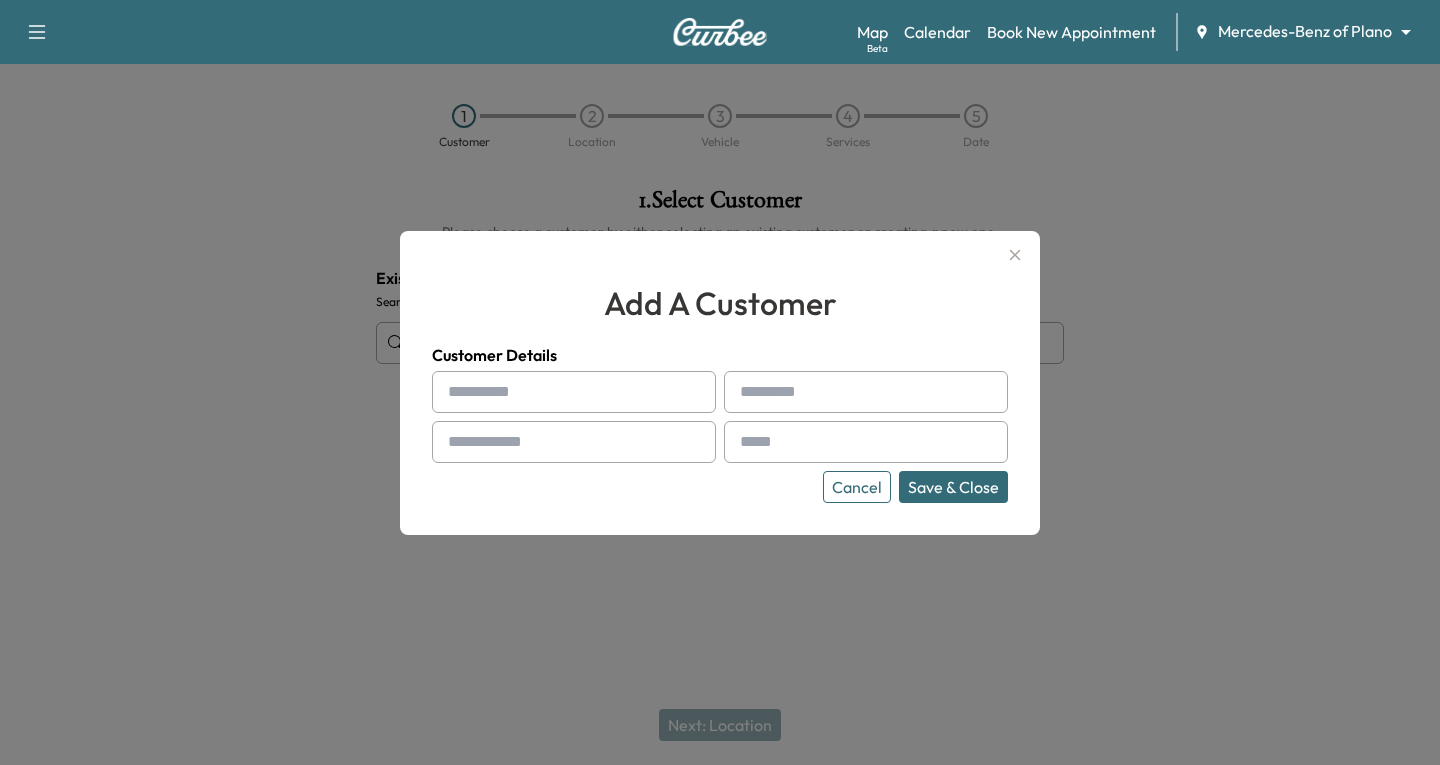 drag, startPoint x: 317, startPoint y: 455, endPoint x: 327, endPoint y: 444, distance: 14.866069 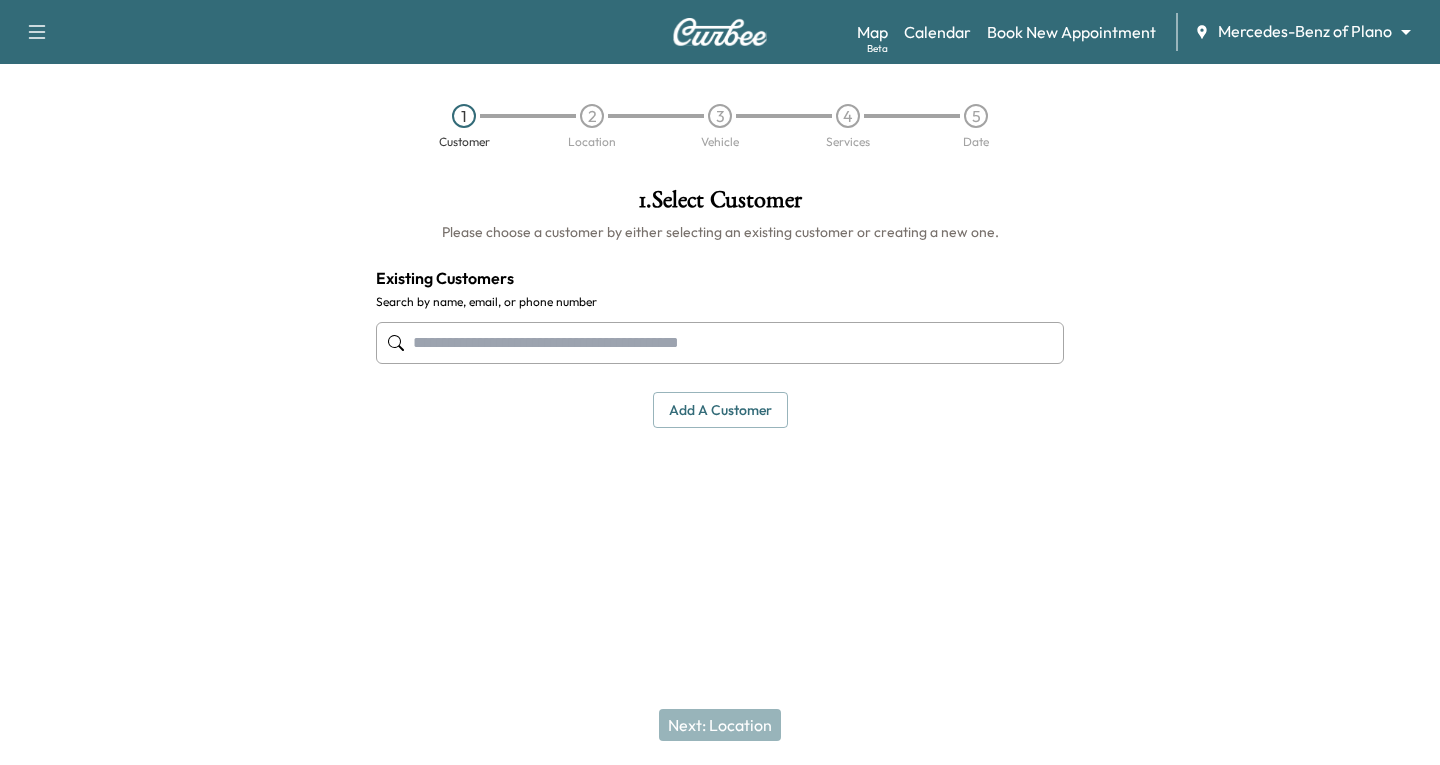 click at bounding box center (720, 343) 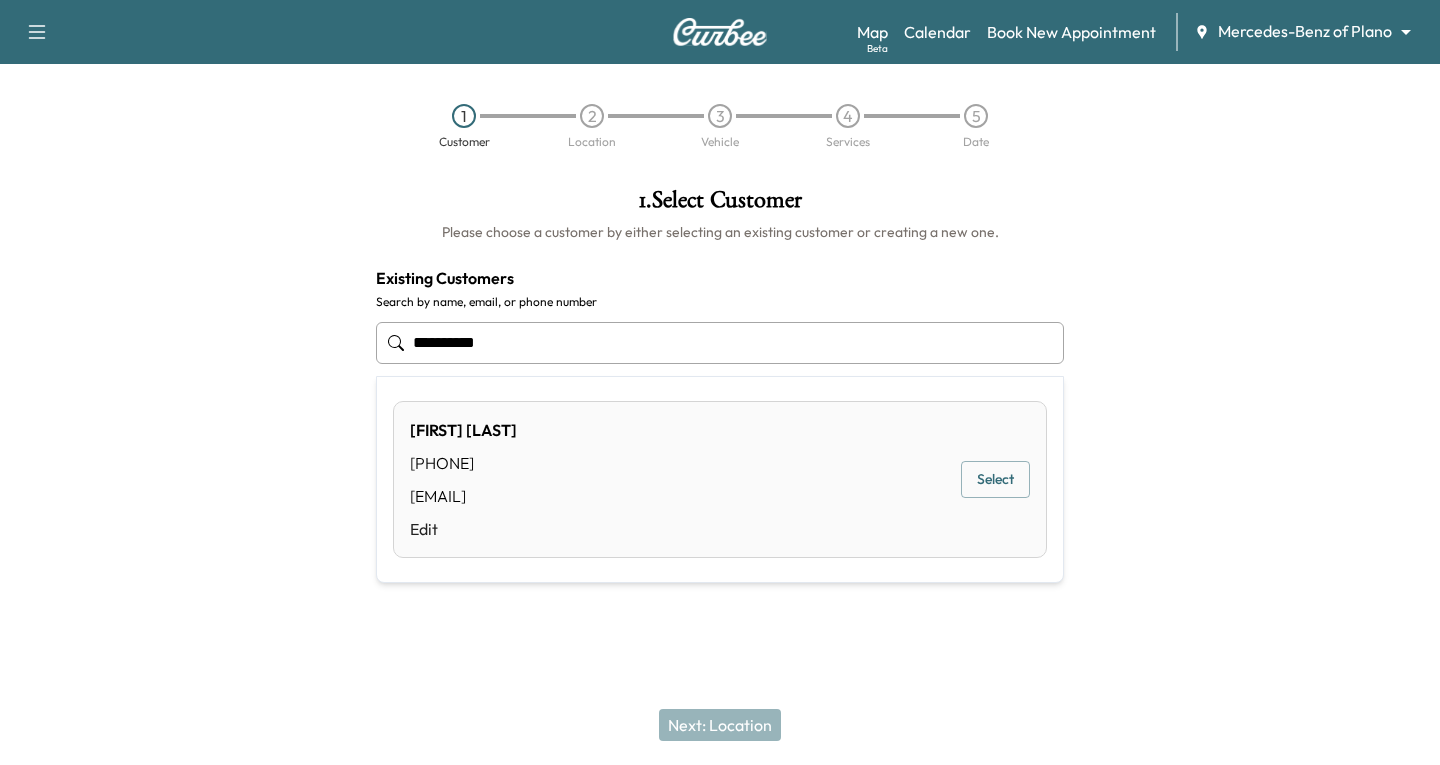 click on "Select" at bounding box center (995, 479) 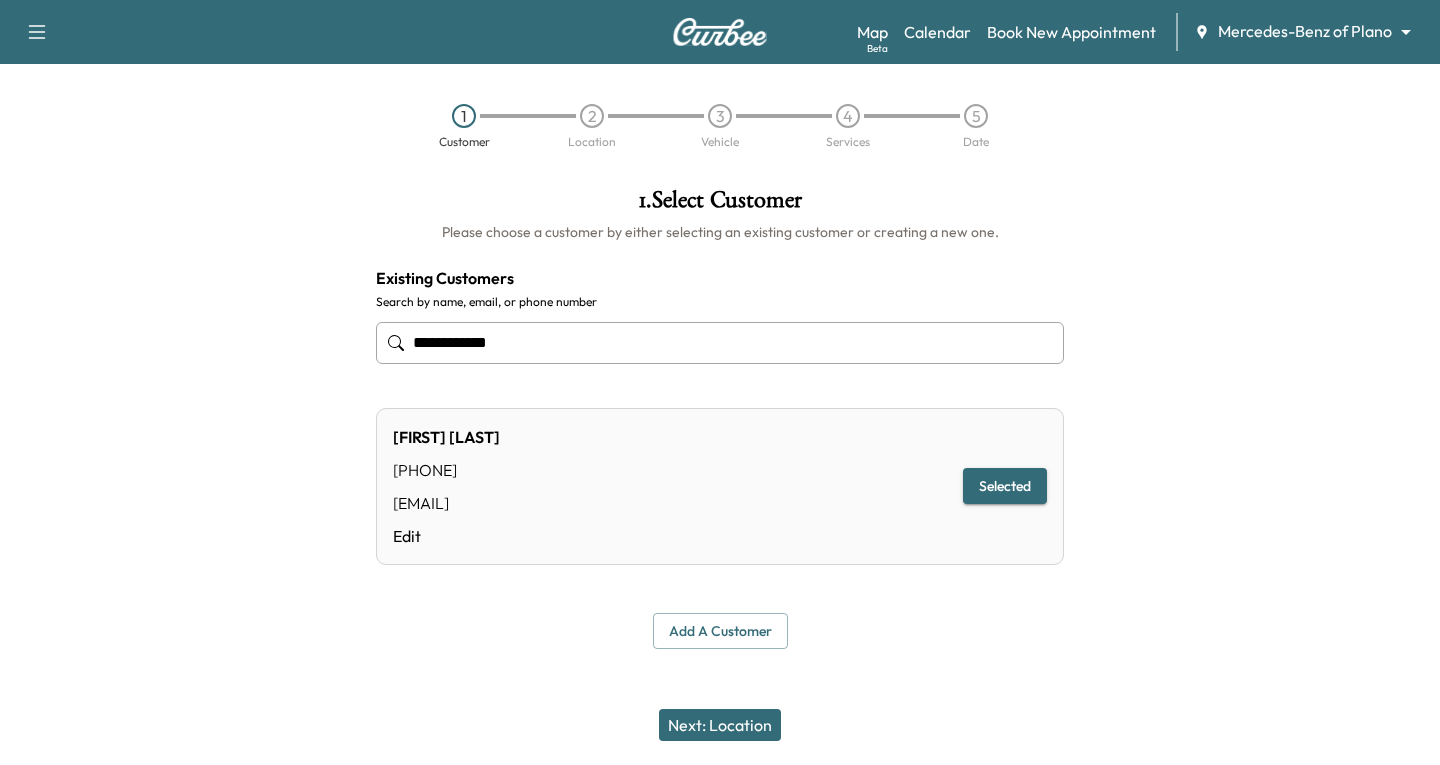 type on "**********" 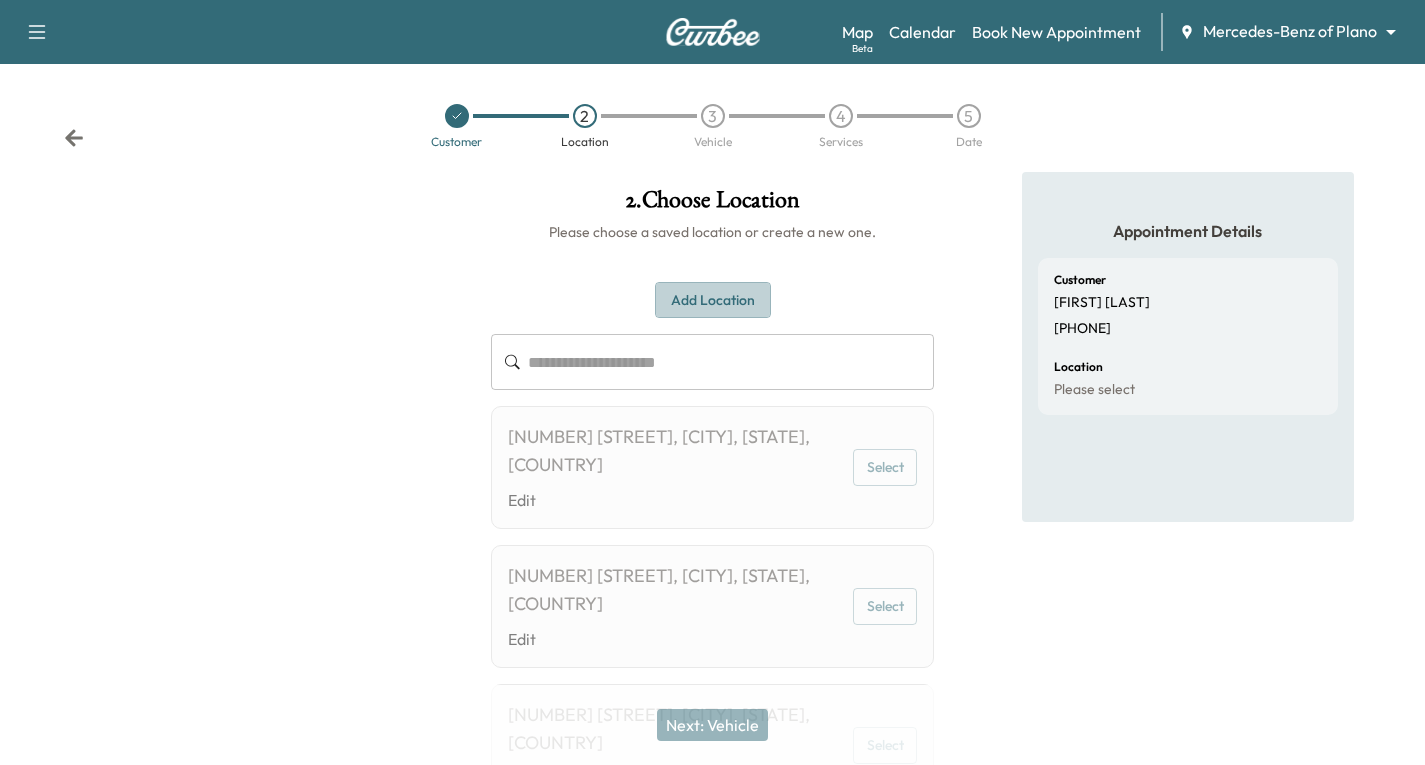 click on "Add Location" at bounding box center [713, 300] 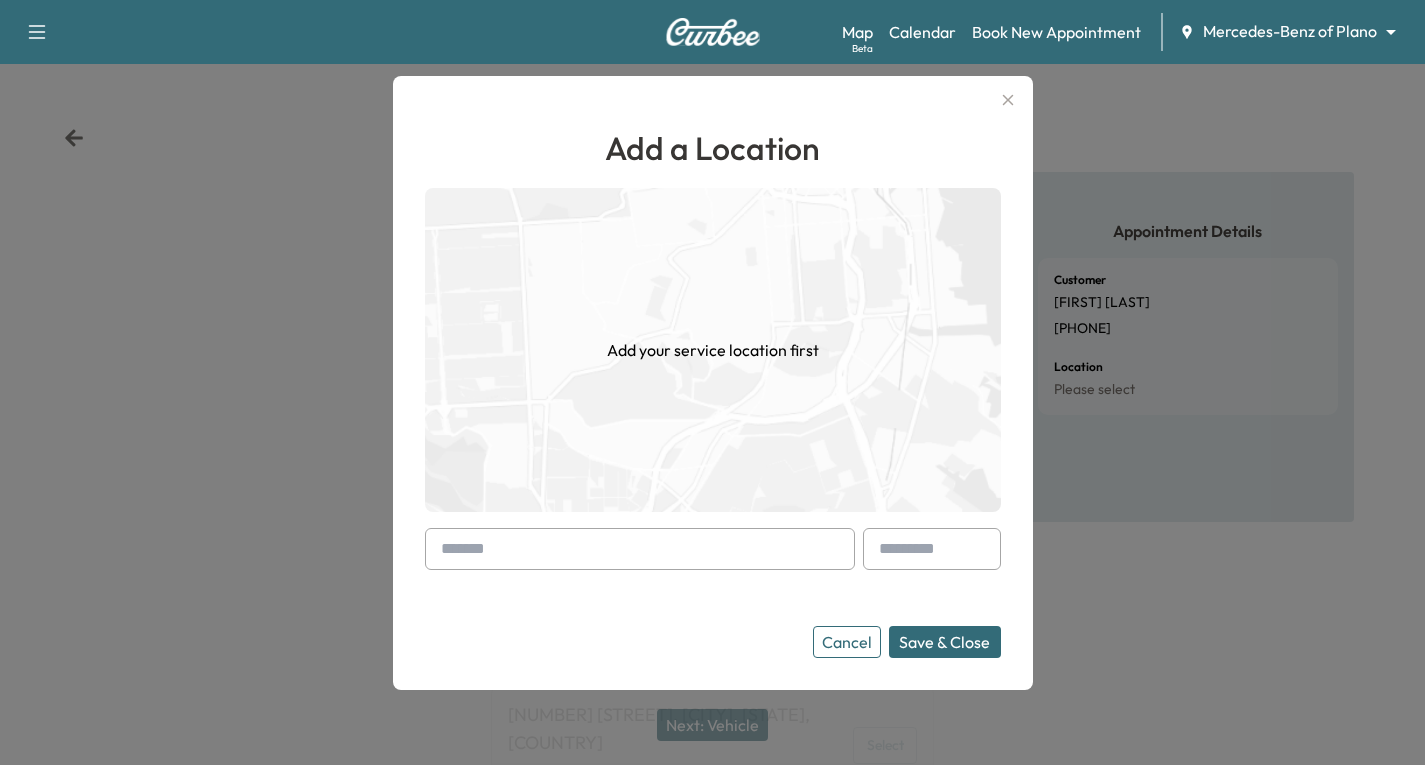 click at bounding box center [445, 549] 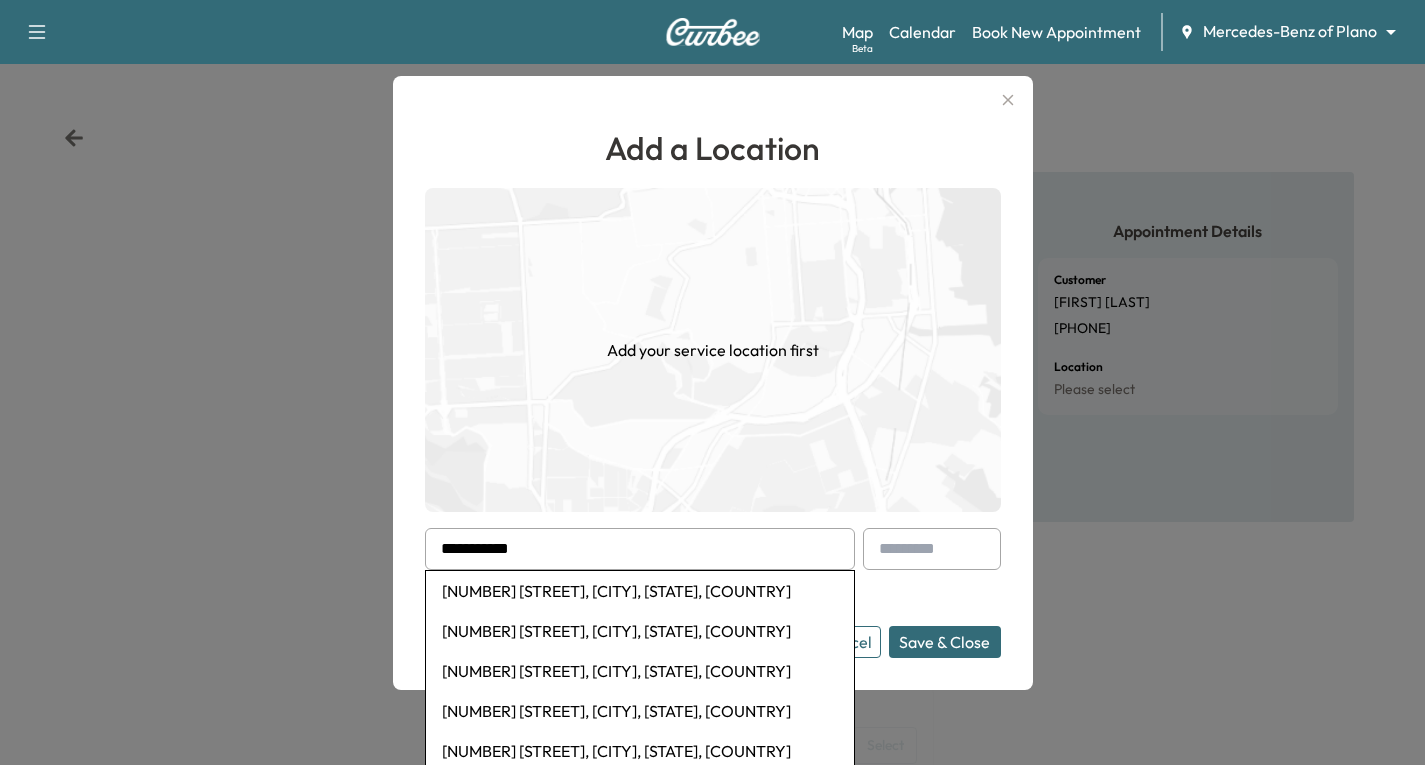 click on "[NUMBER] [STREET], [CITY], [STATE], [COUNTRY]" at bounding box center (640, 591) 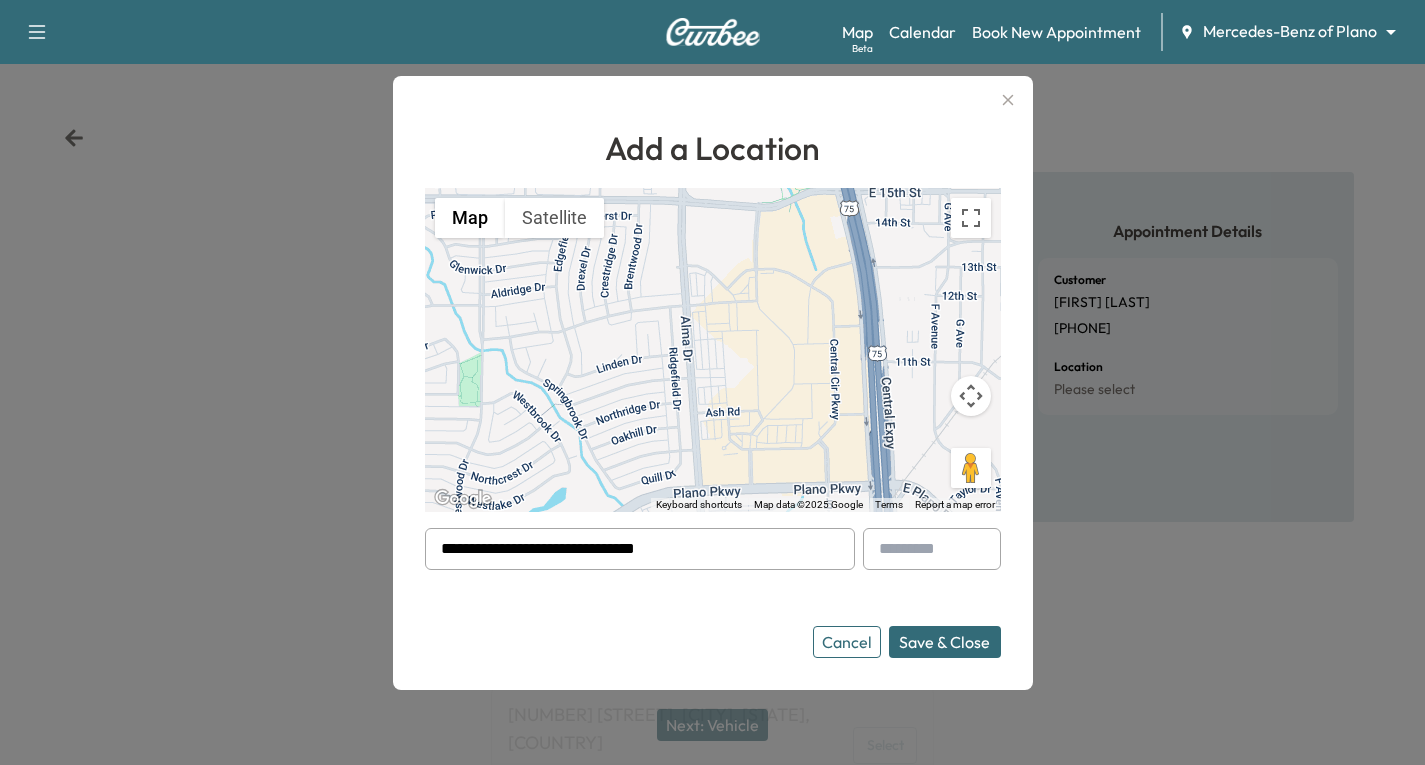 click on "Save & Close" at bounding box center (945, 642) 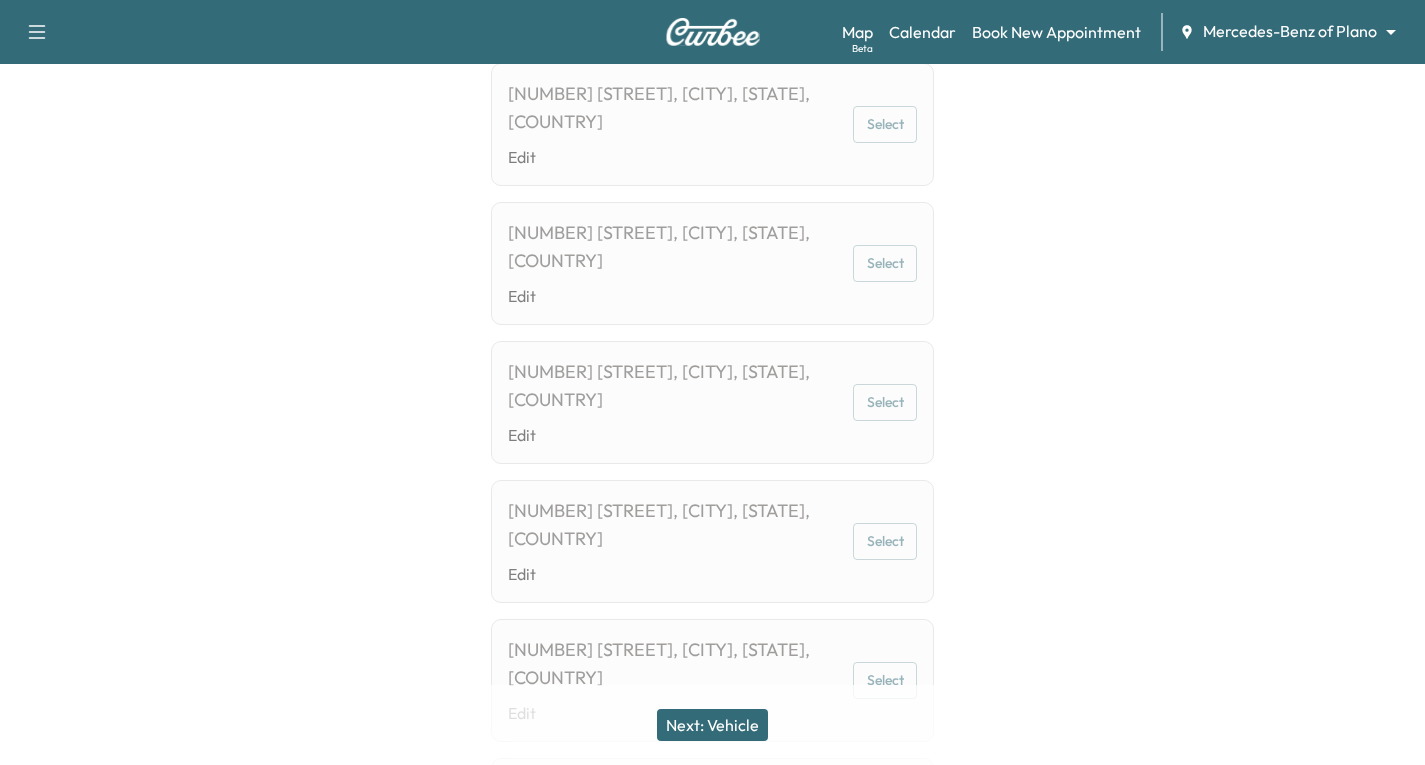 scroll, scrollTop: 159, scrollLeft: 0, axis: vertical 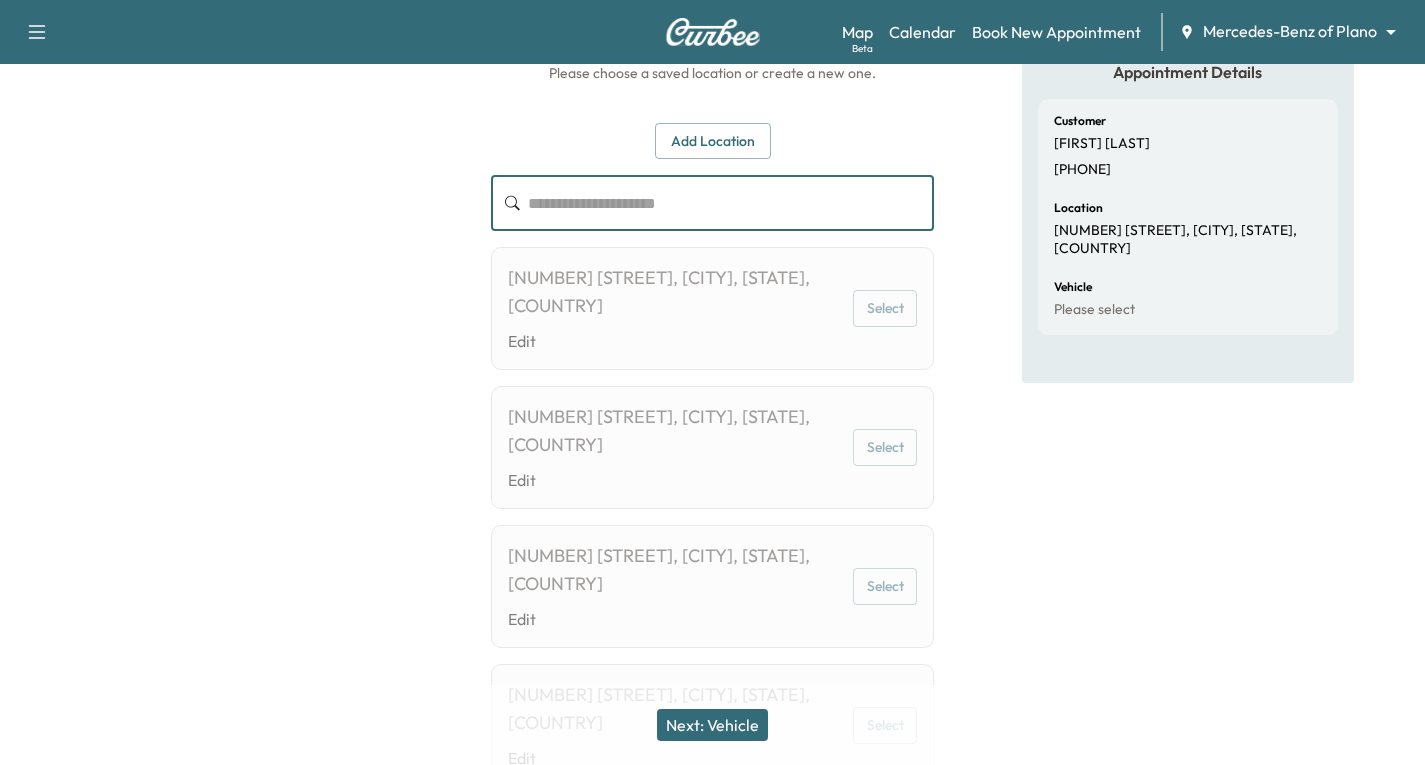 click at bounding box center [731, 203] 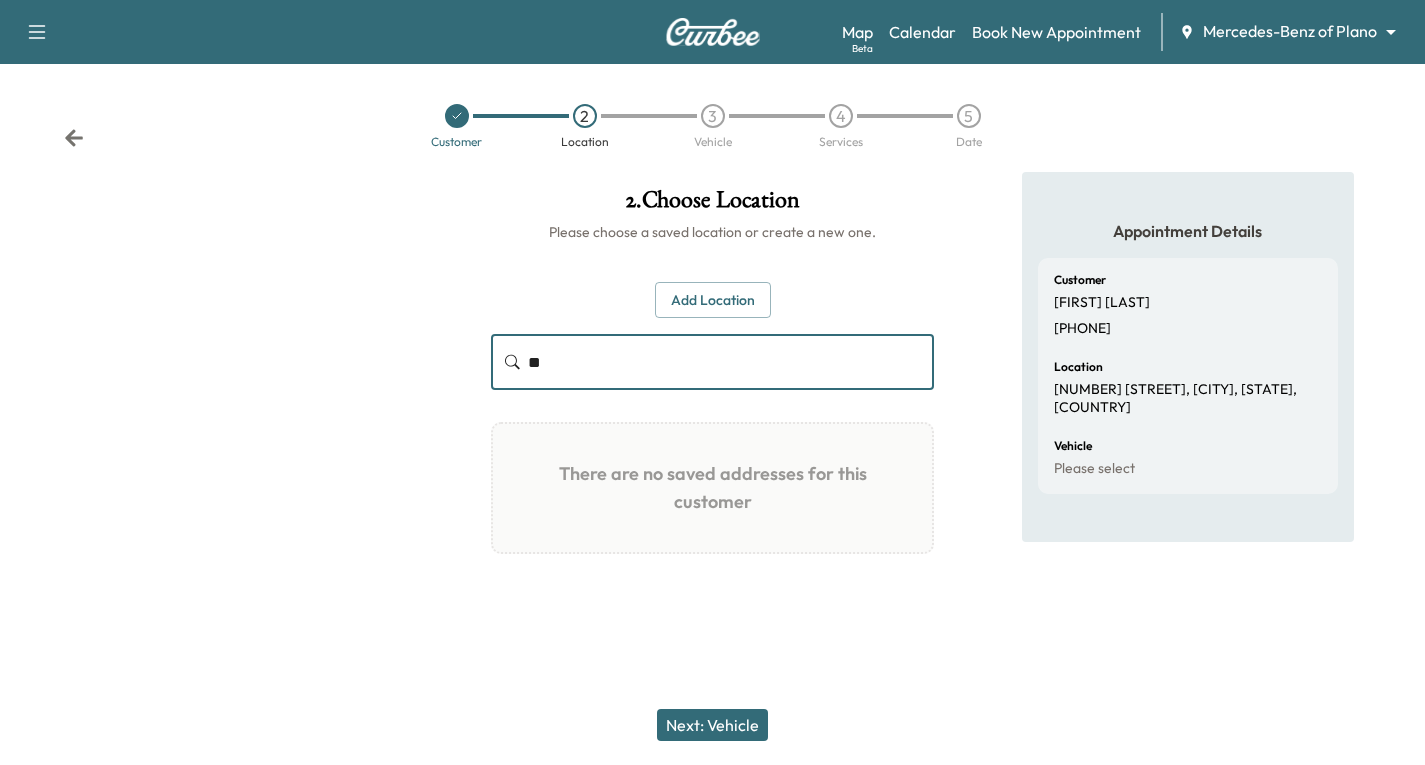 scroll, scrollTop: 0, scrollLeft: 0, axis: both 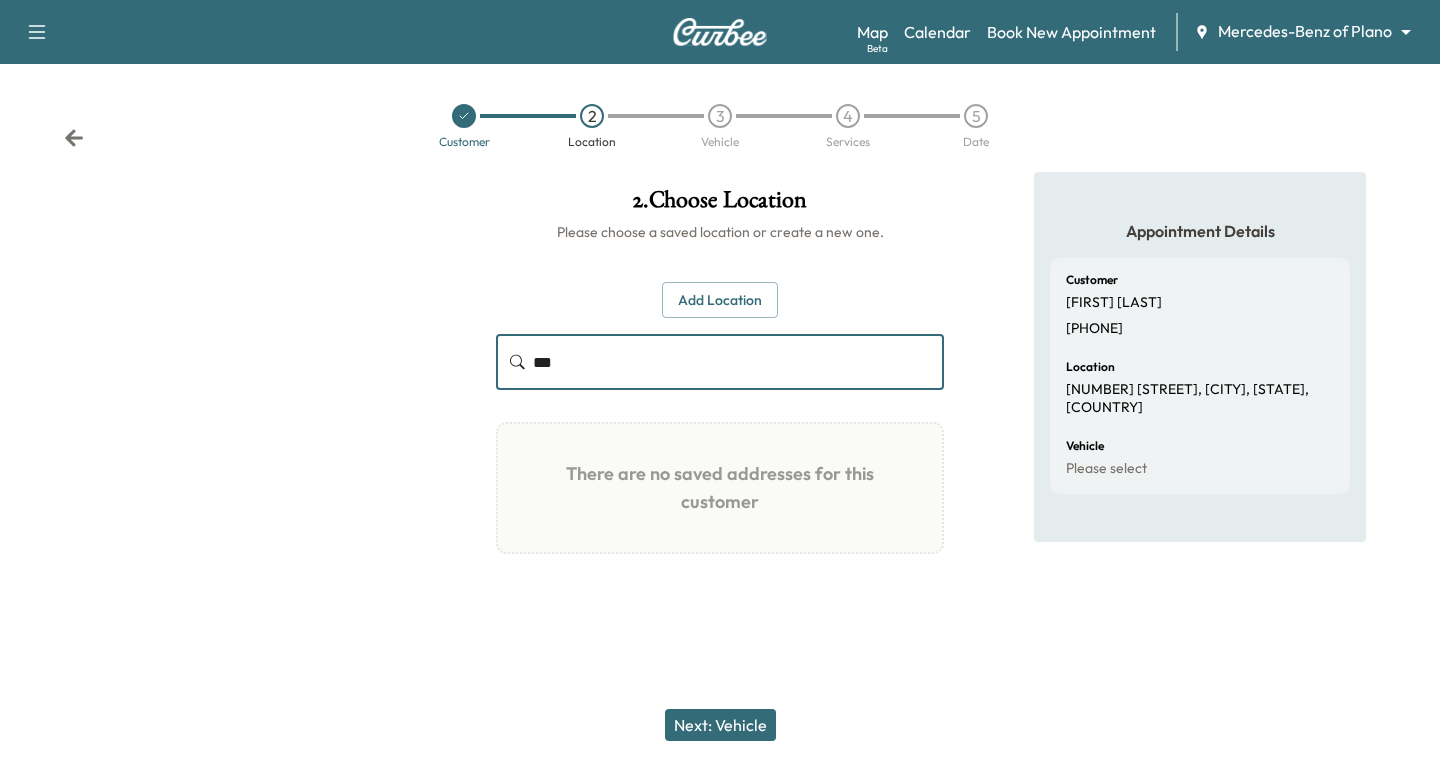 type on "***" 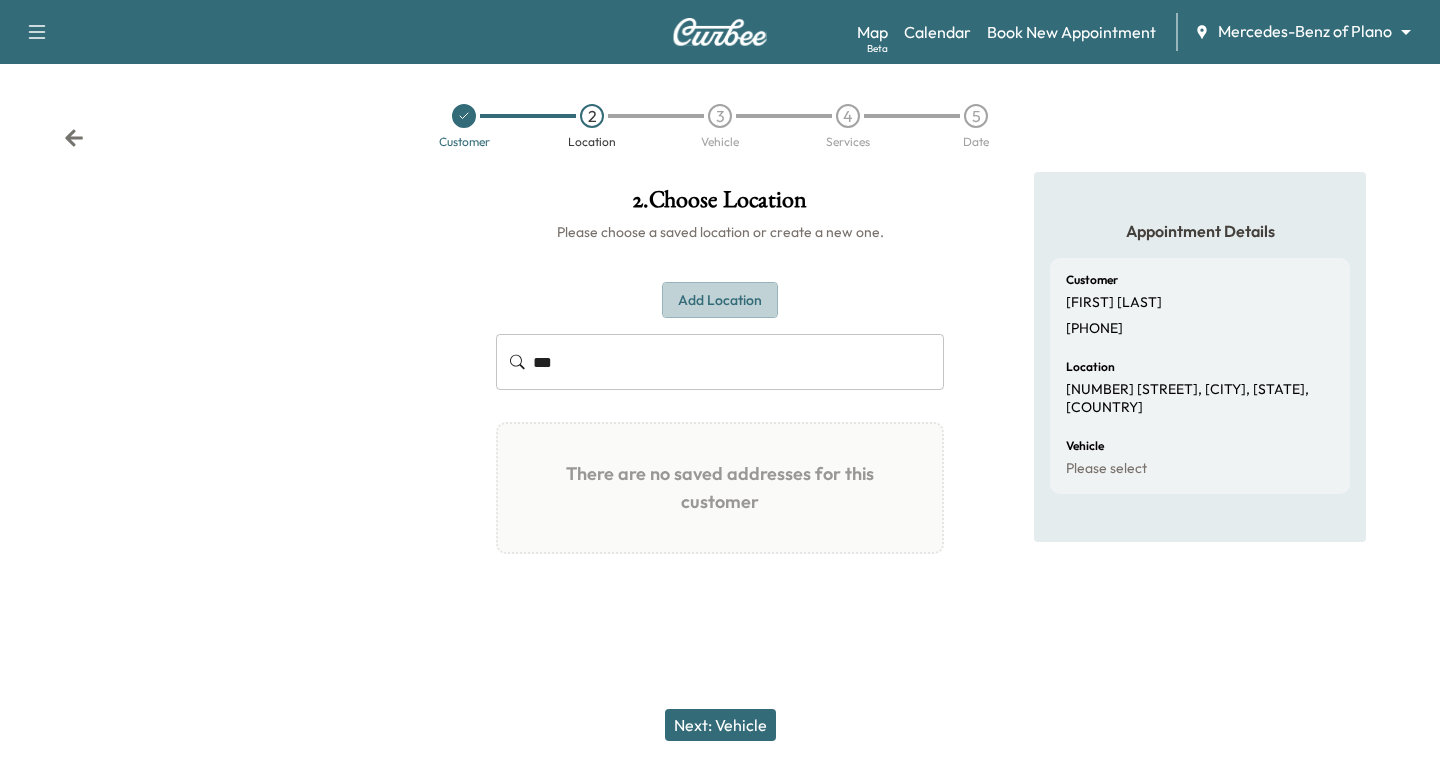 drag, startPoint x: 698, startPoint y: 282, endPoint x: 694, endPoint y: 299, distance: 17.464249 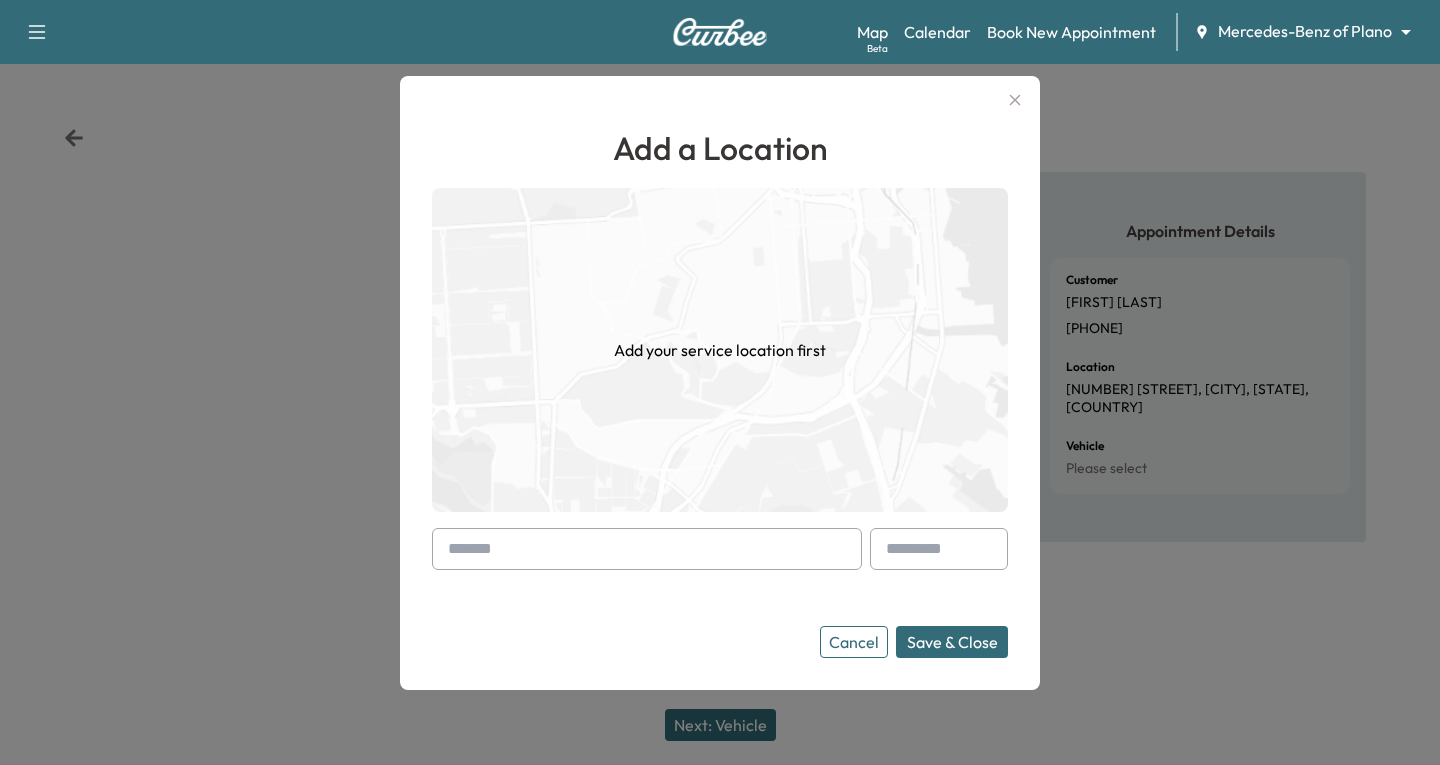 click at bounding box center [647, 549] 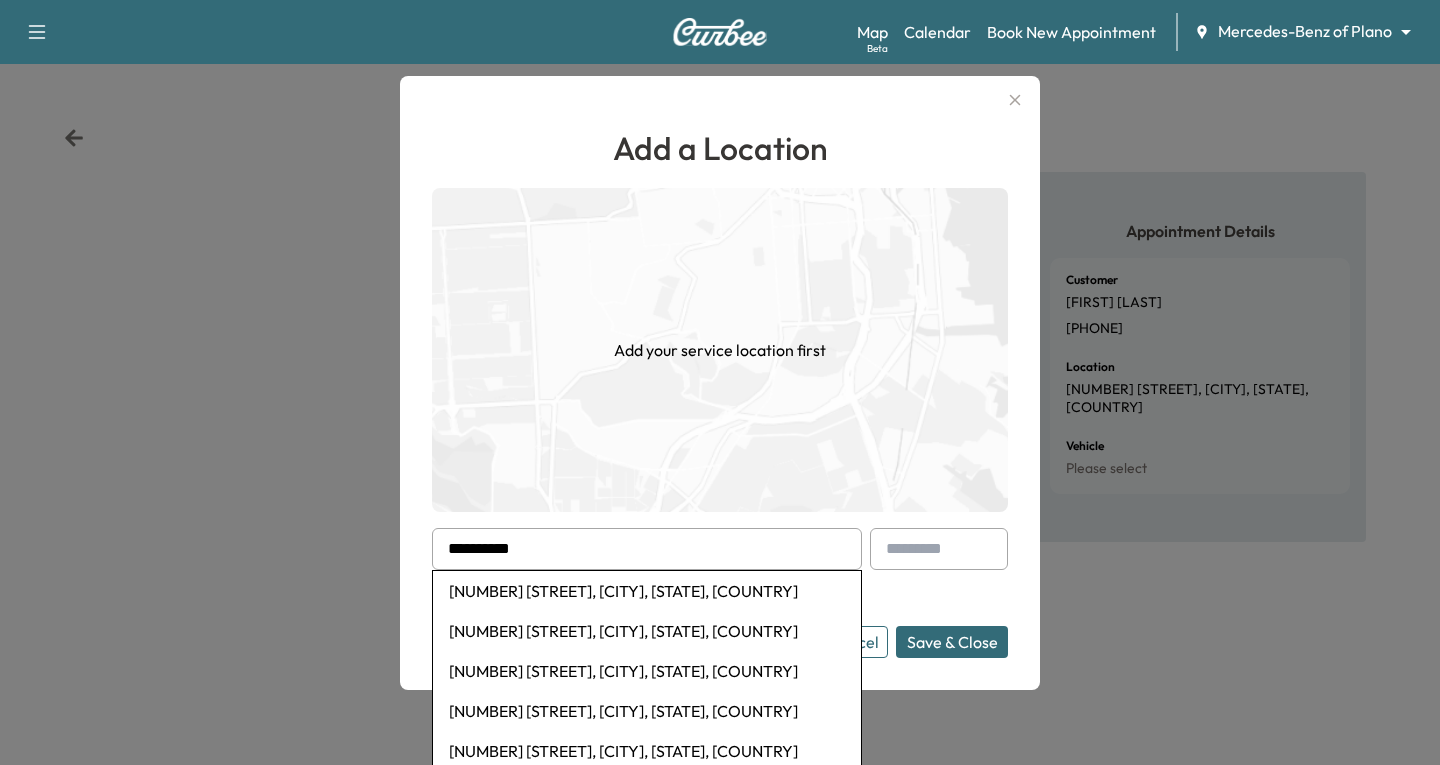 click on "[NUMBER] [STREET], [CITY], [STATE], [COUNTRY]" at bounding box center (647, 591) 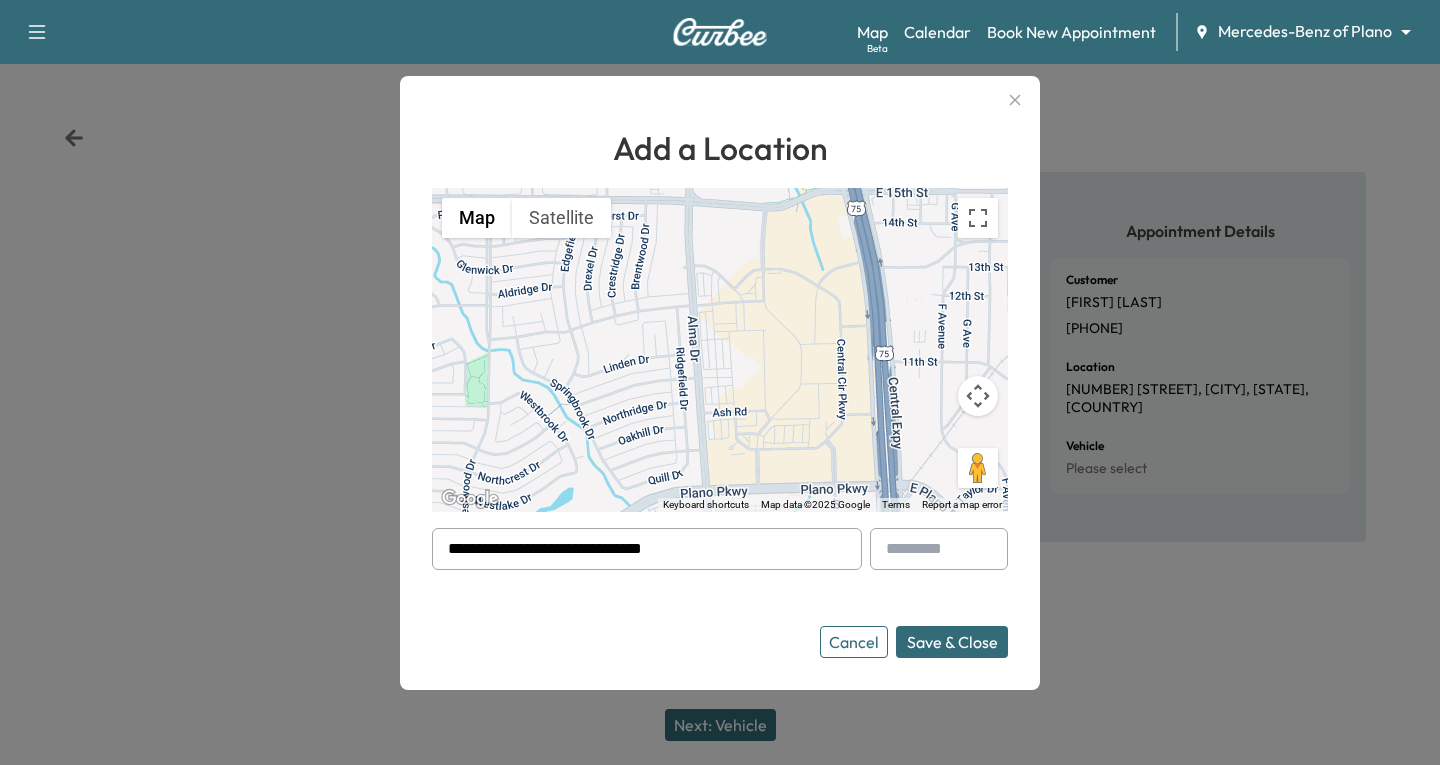 click on "Save & Close" at bounding box center [952, 642] 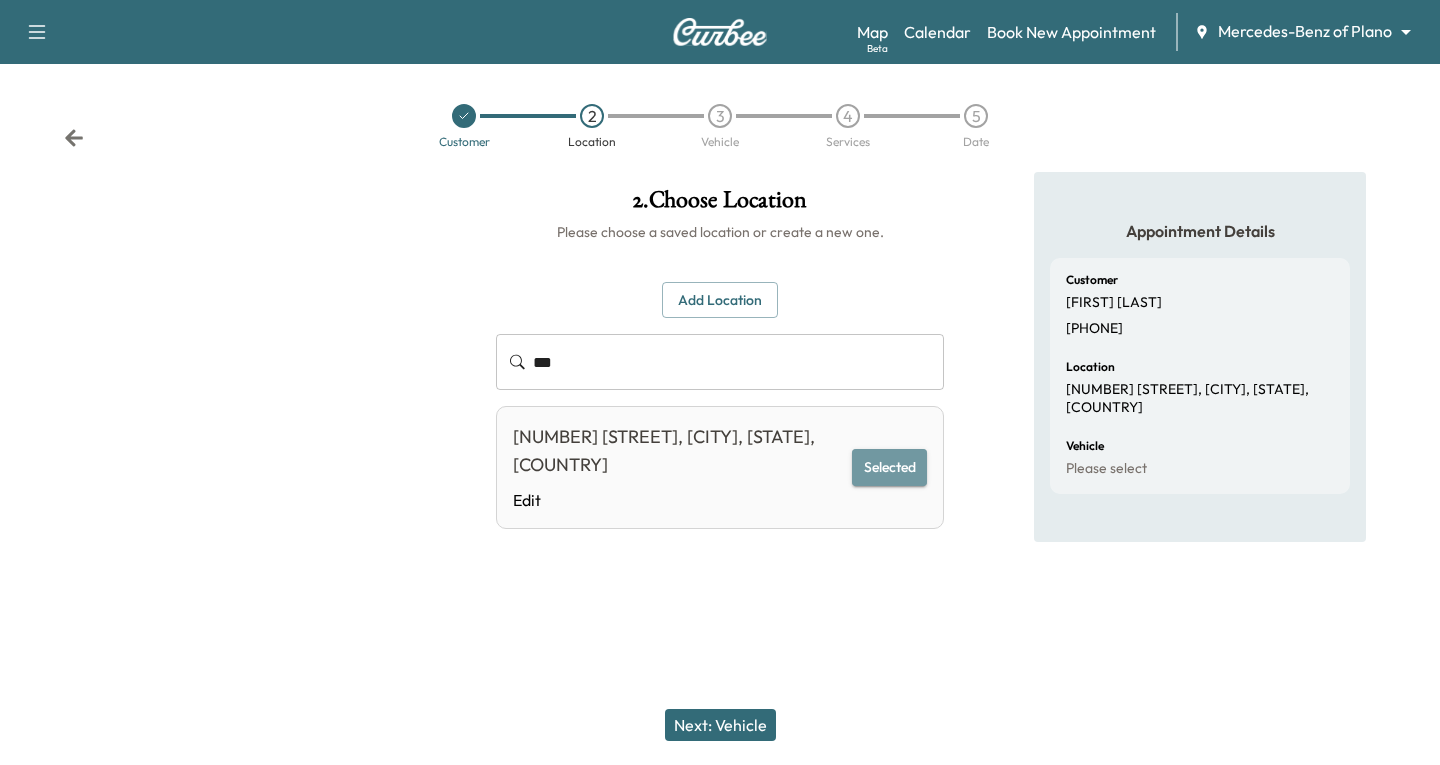 click on "Selected" at bounding box center (889, 467) 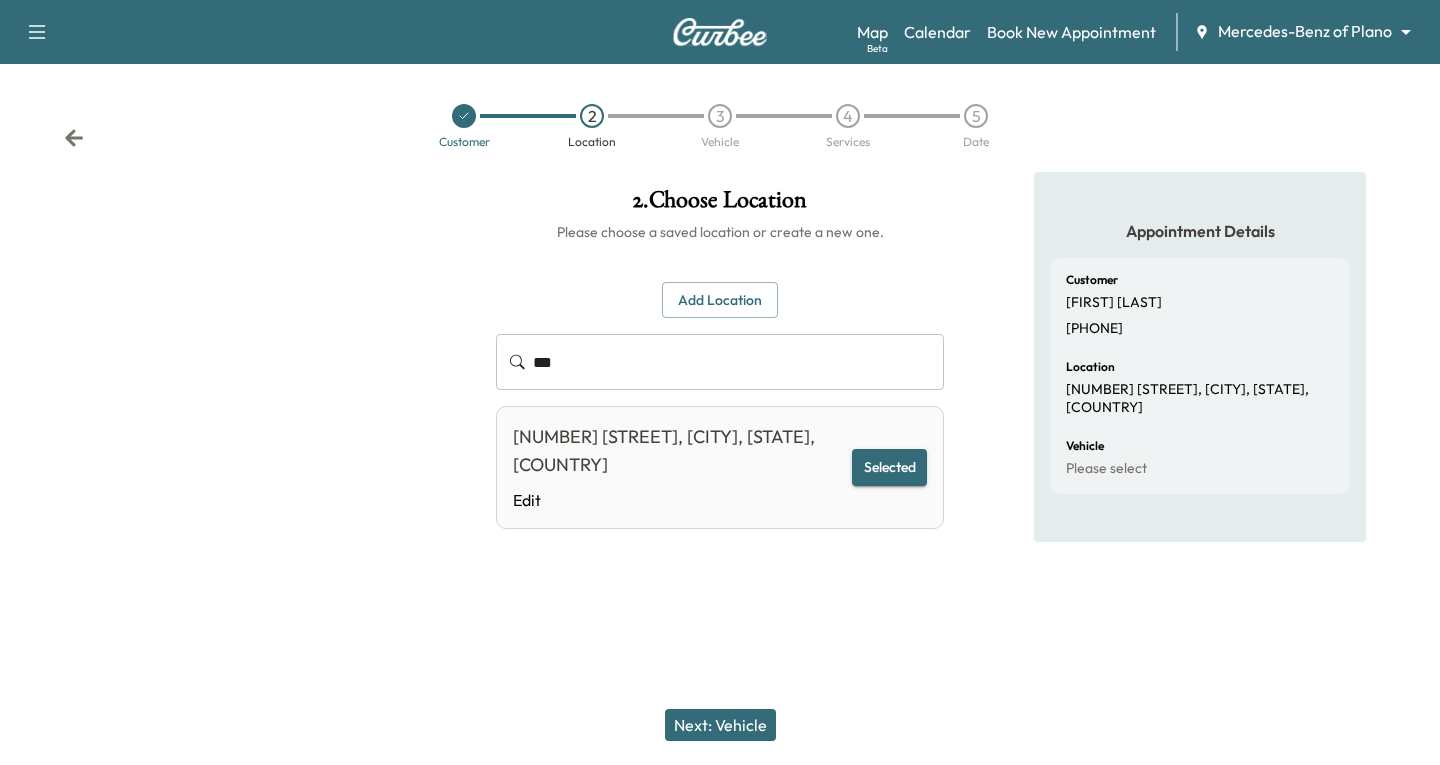 click on "Next: Vehicle" at bounding box center (720, 725) 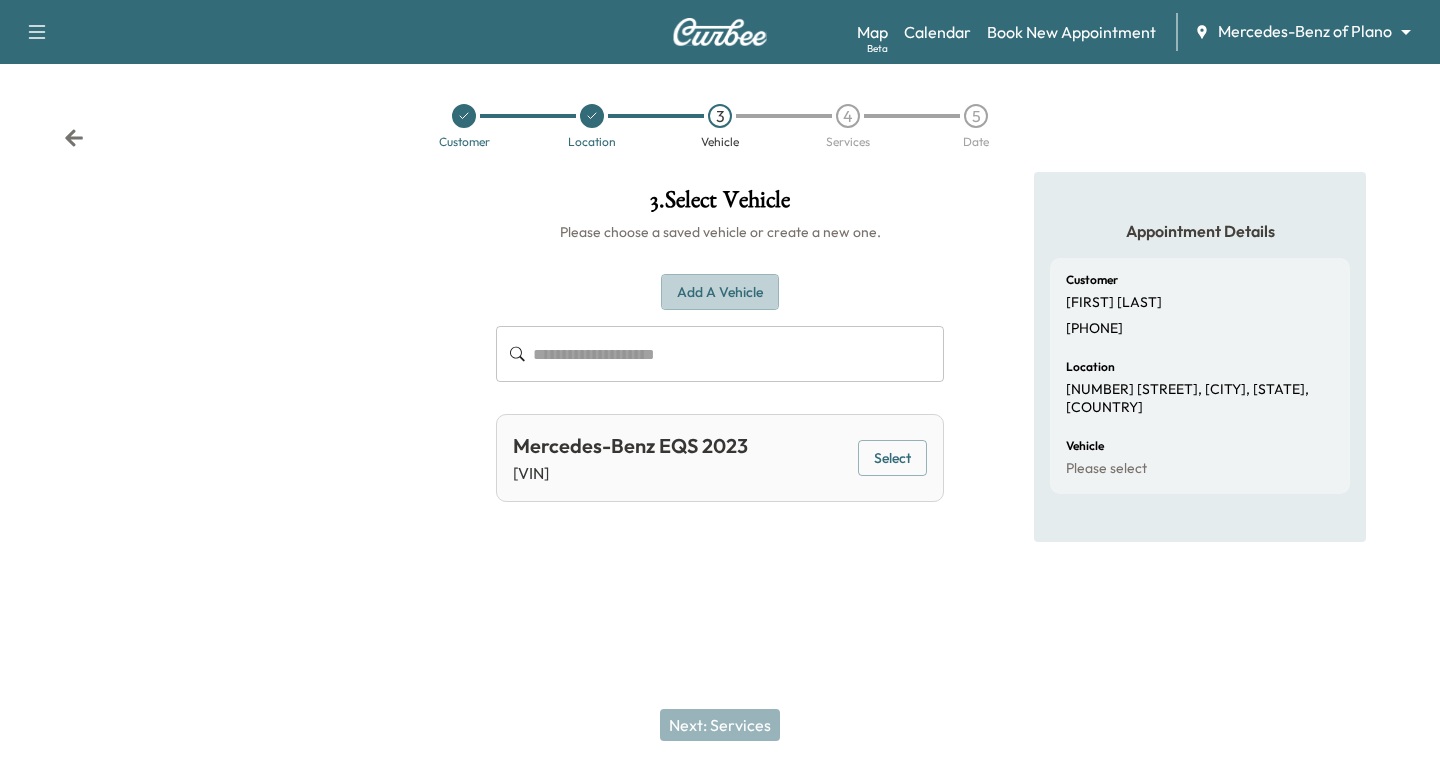 click on "Add a Vehicle" at bounding box center (720, 292) 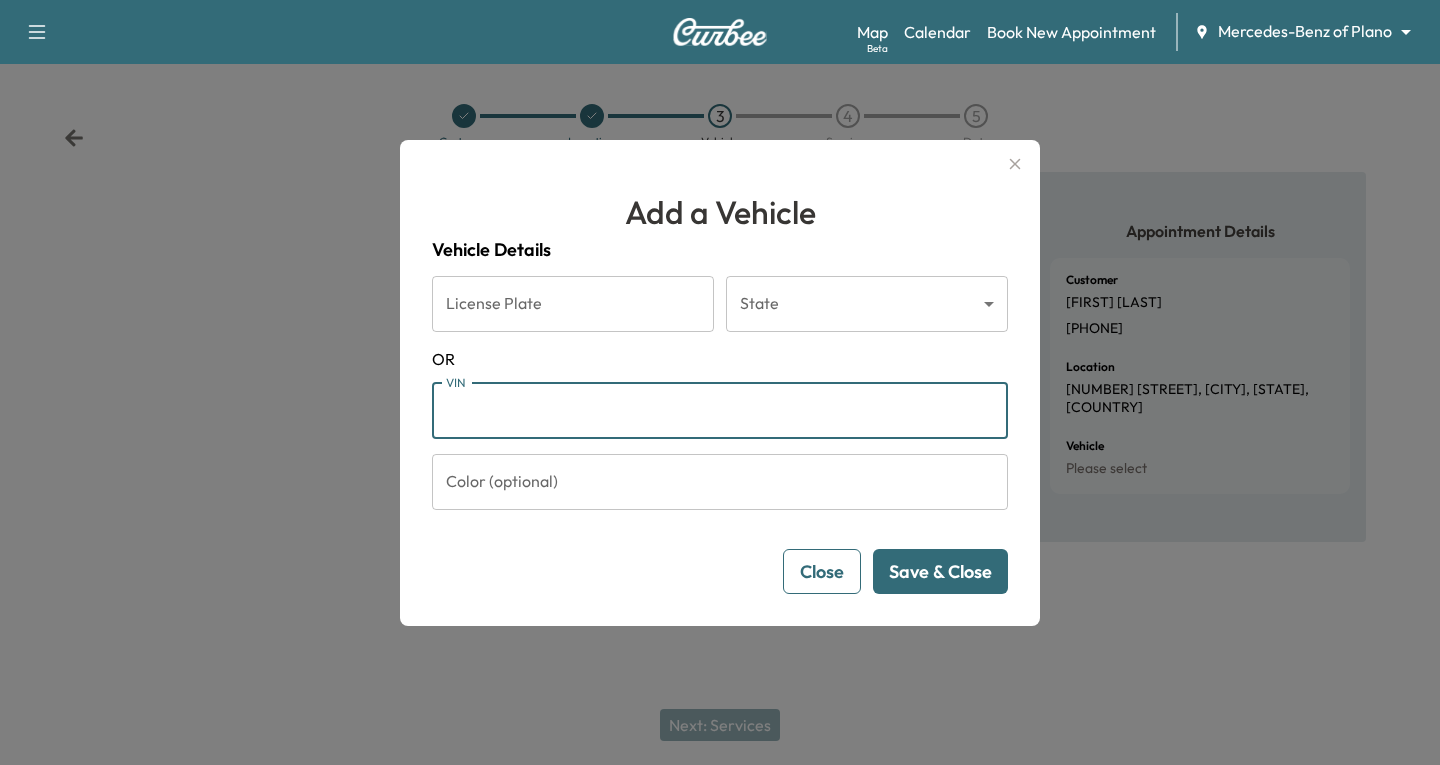 click on "VIN" at bounding box center (720, 411) 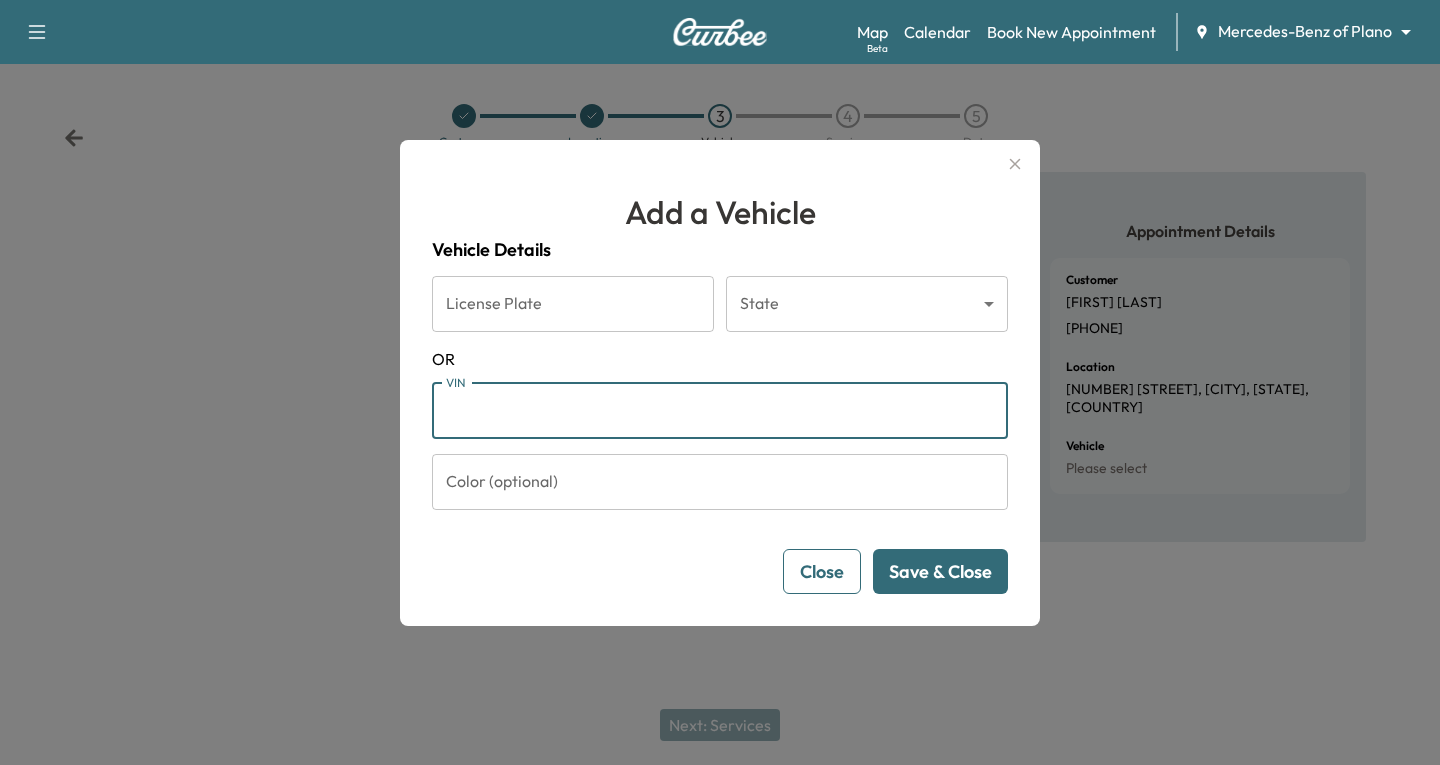 paste on "**********" 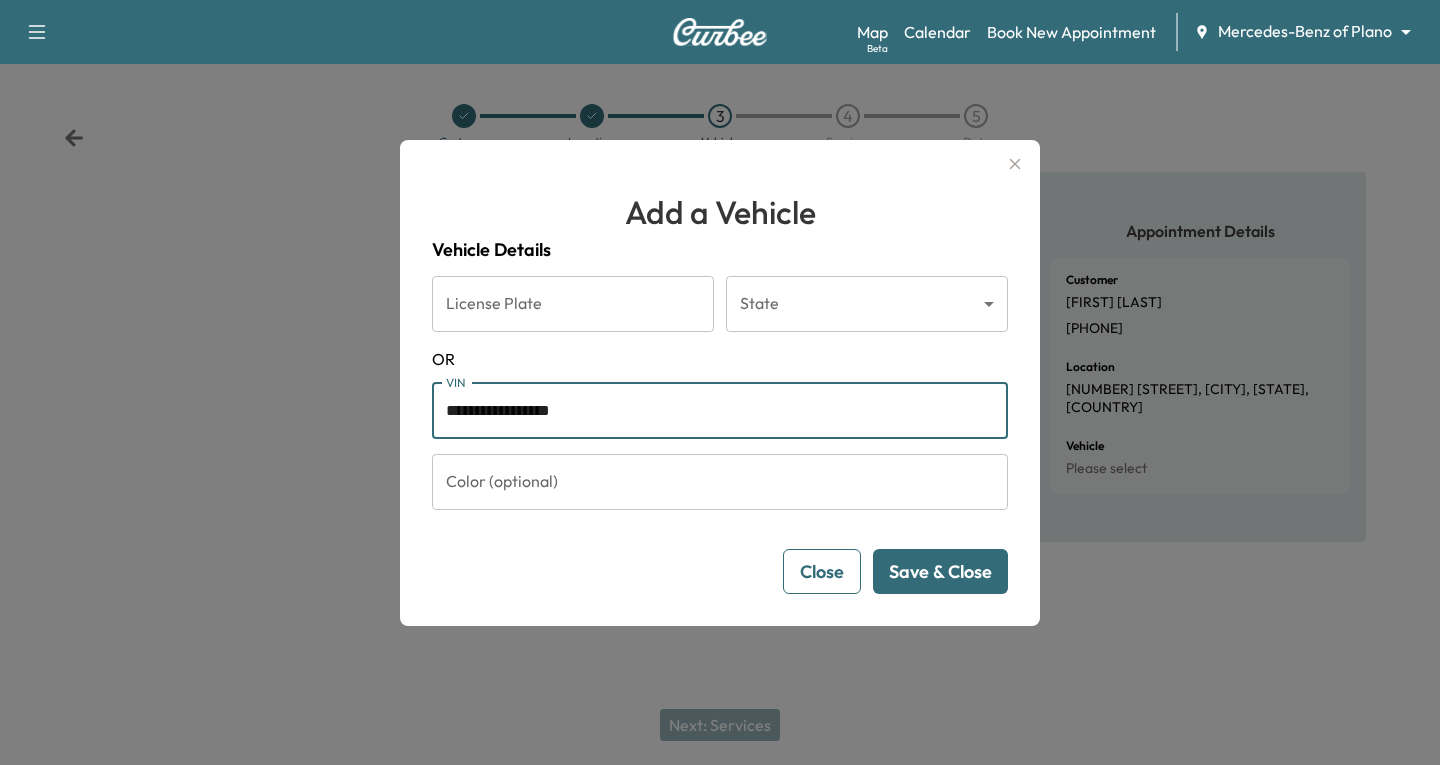 type on "**********" 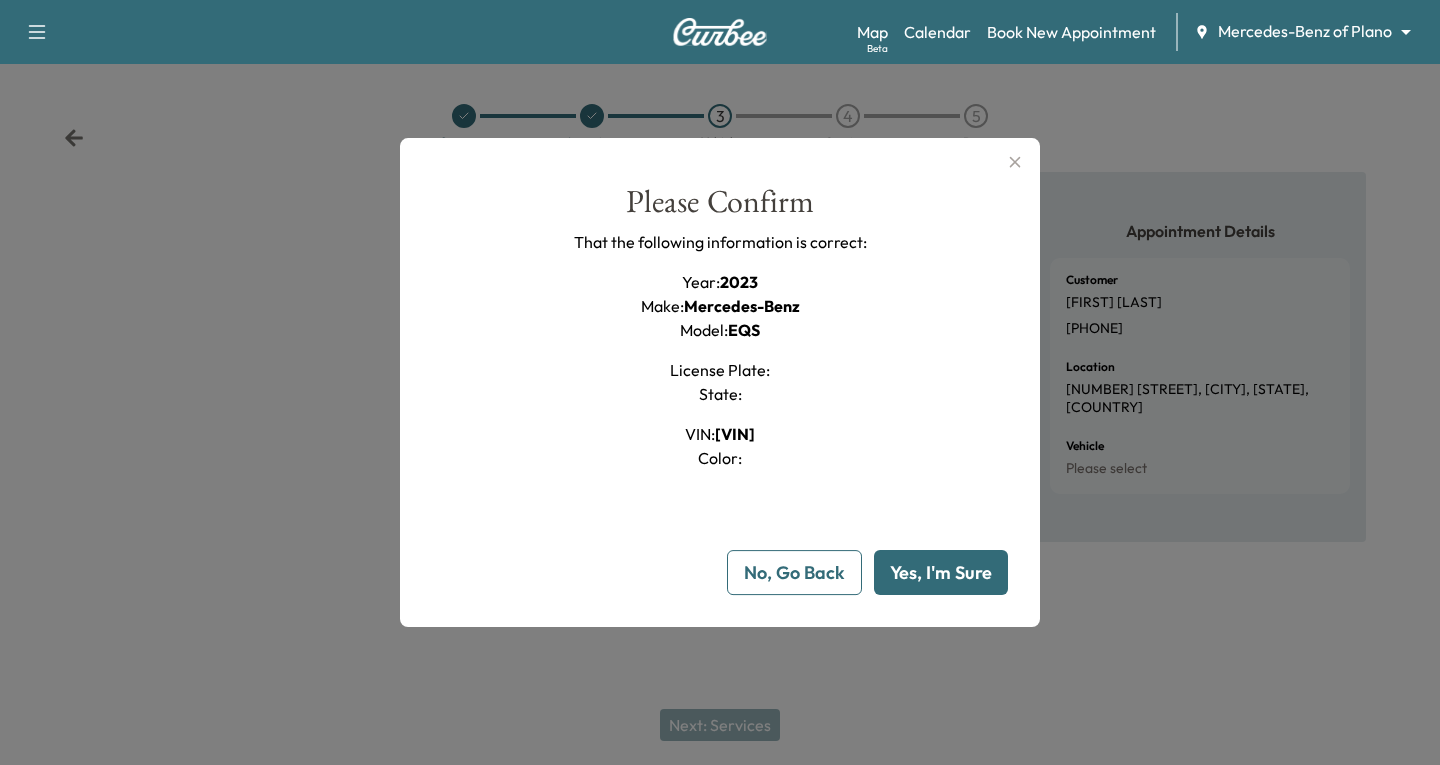 click on "Yes, I'm Sure" at bounding box center (941, 572) 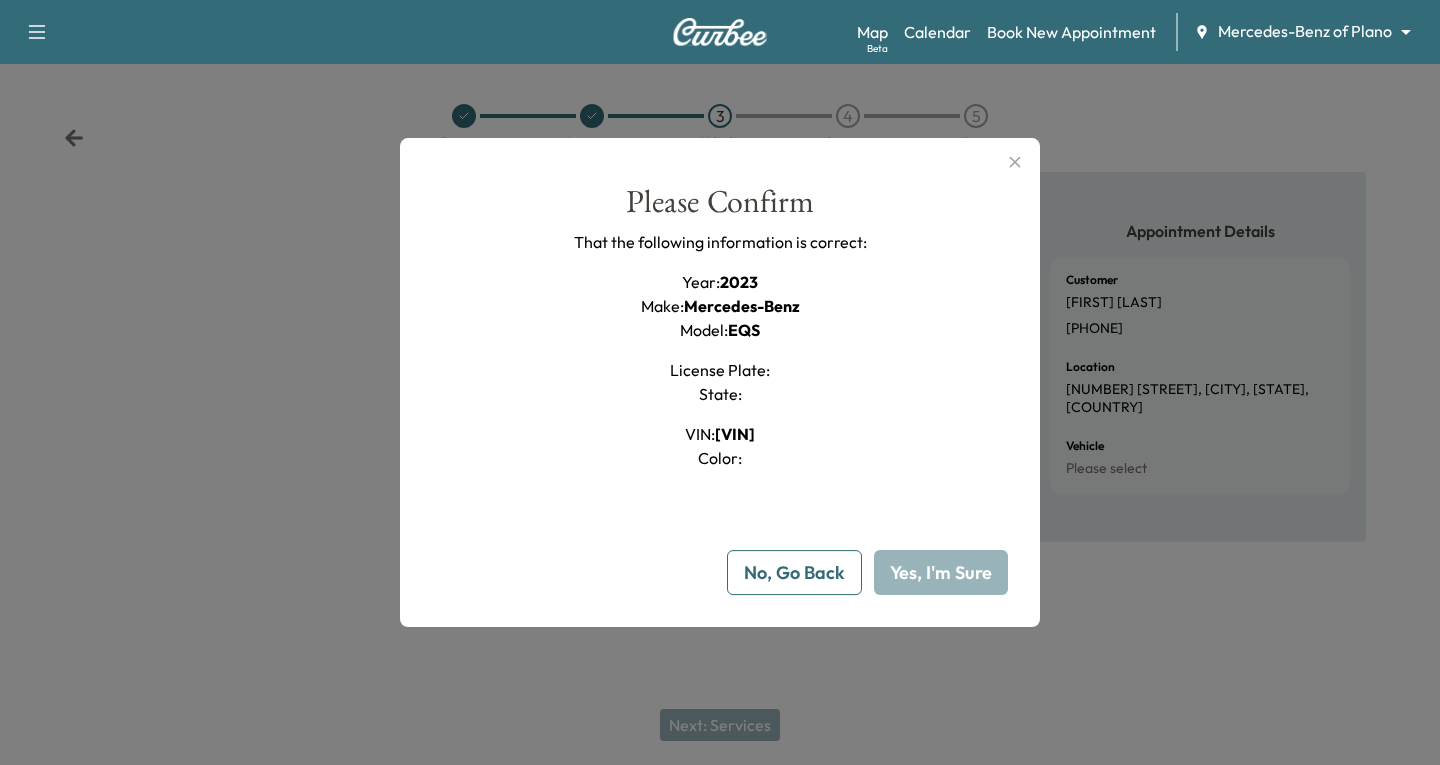 type 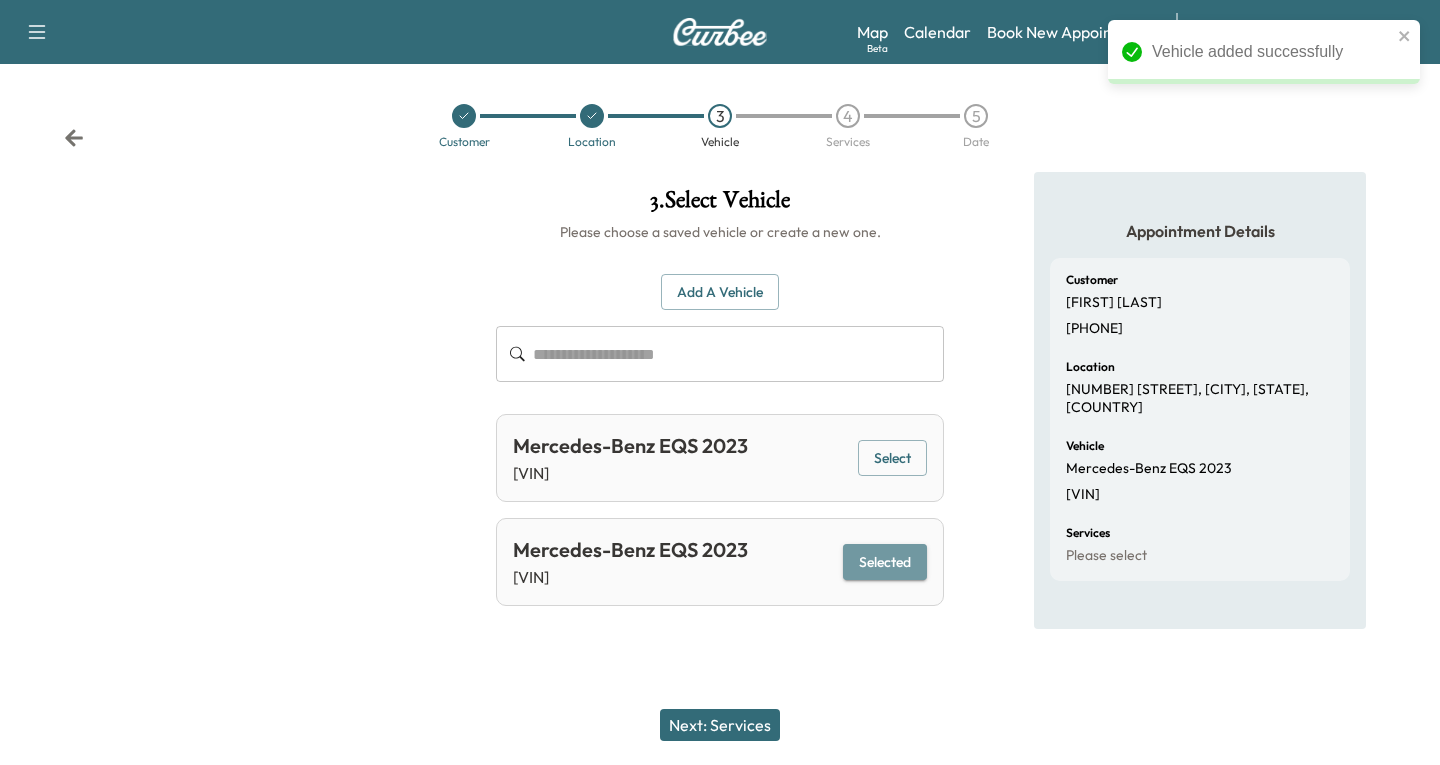 click on "Selected" at bounding box center (885, 562) 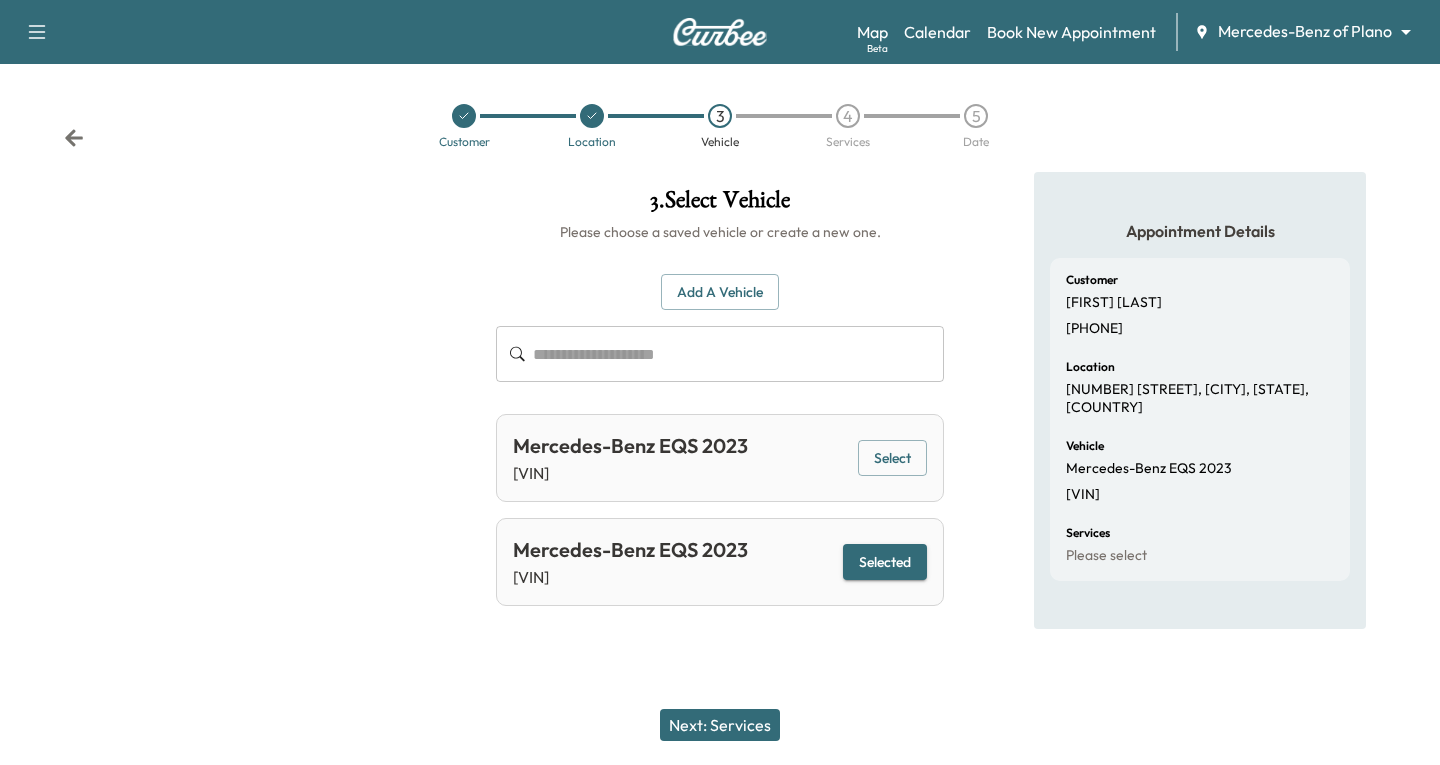 click on "Next: Services" at bounding box center (720, 725) 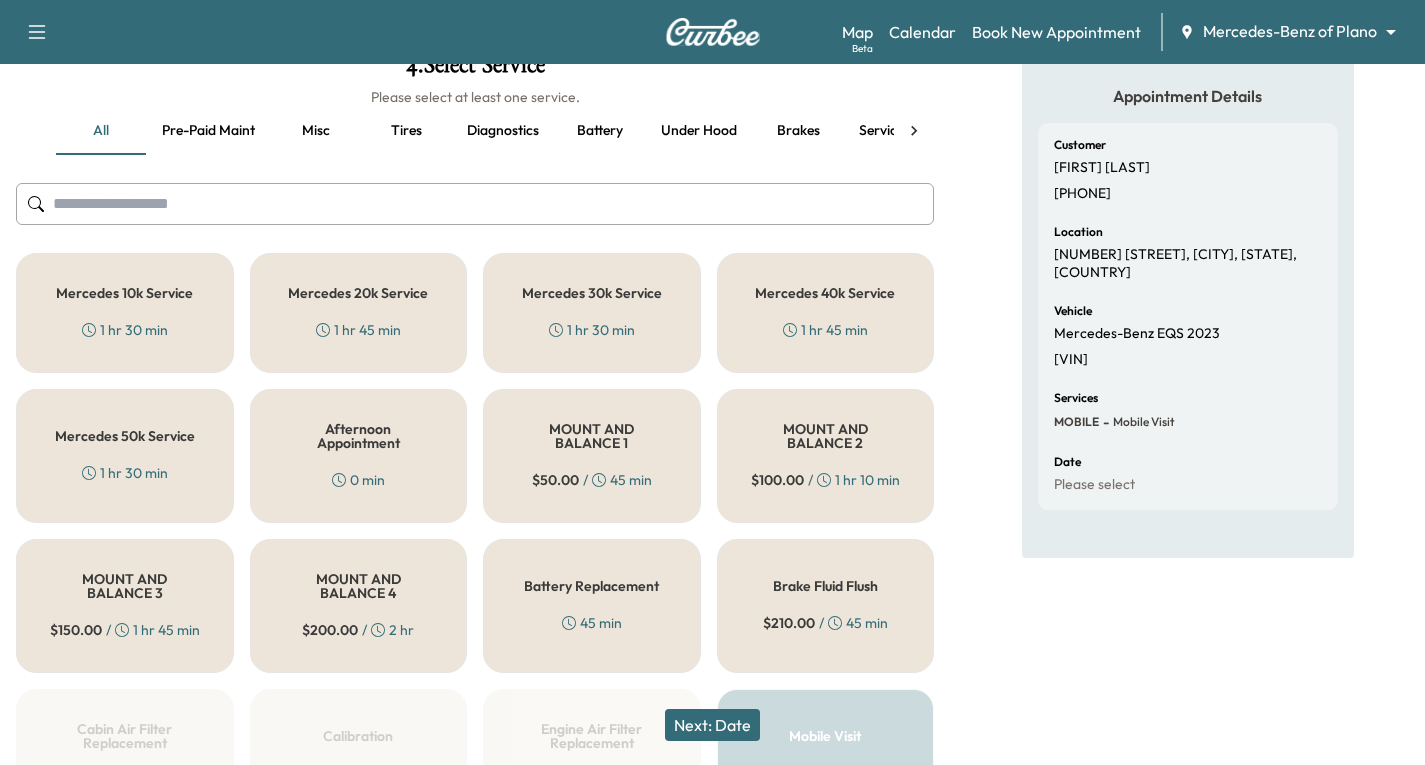scroll, scrollTop: 100, scrollLeft: 0, axis: vertical 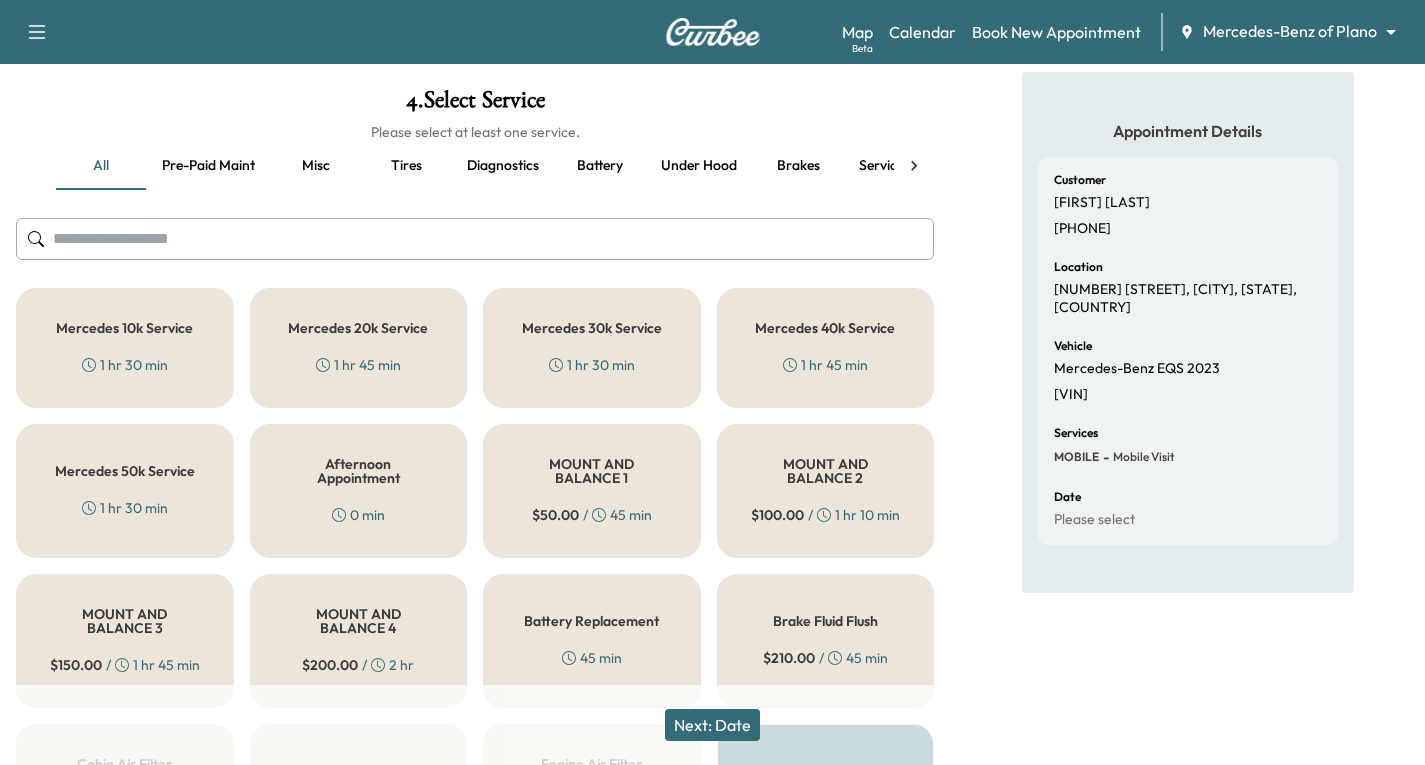 click on "Mercedes 20k Service 1 hr 45 min" at bounding box center (359, 348) 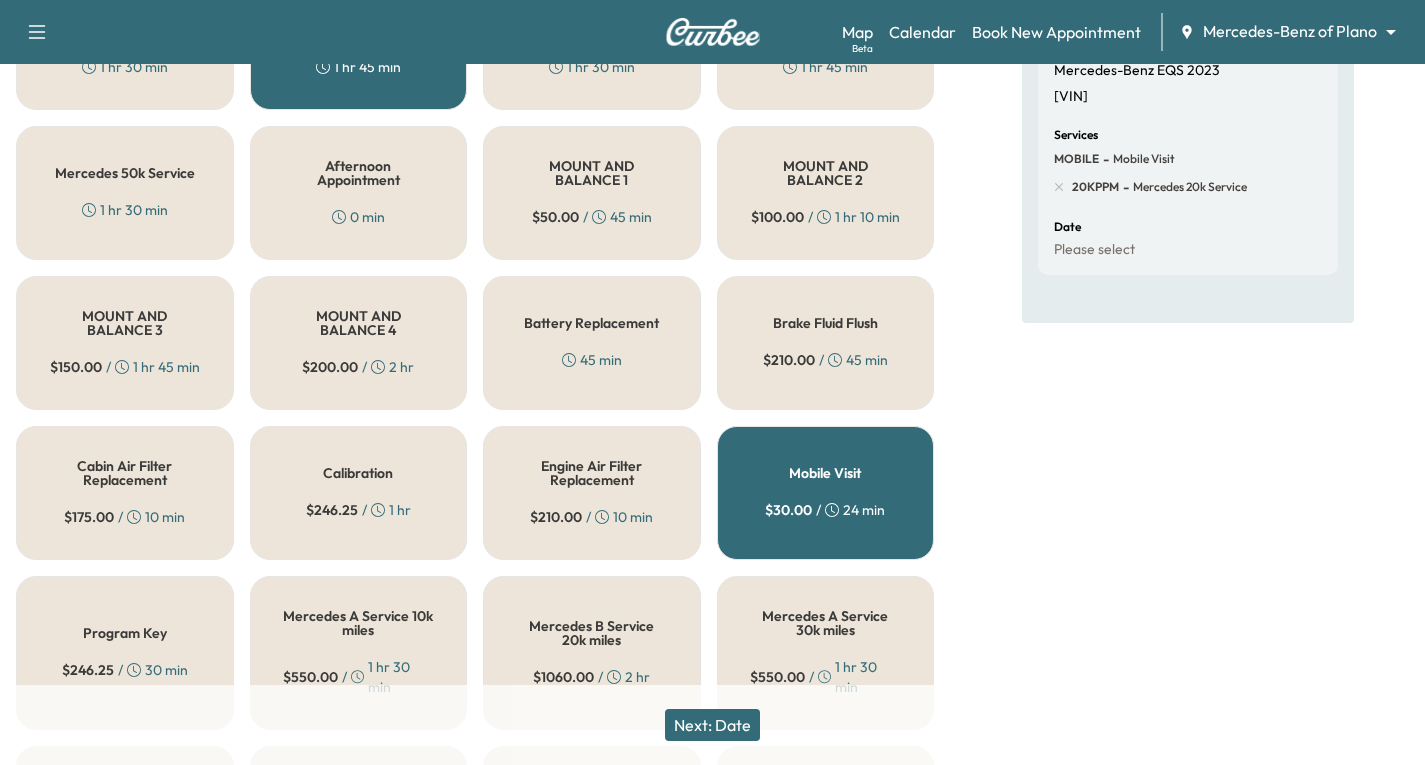 scroll, scrollTop: 400, scrollLeft: 0, axis: vertical 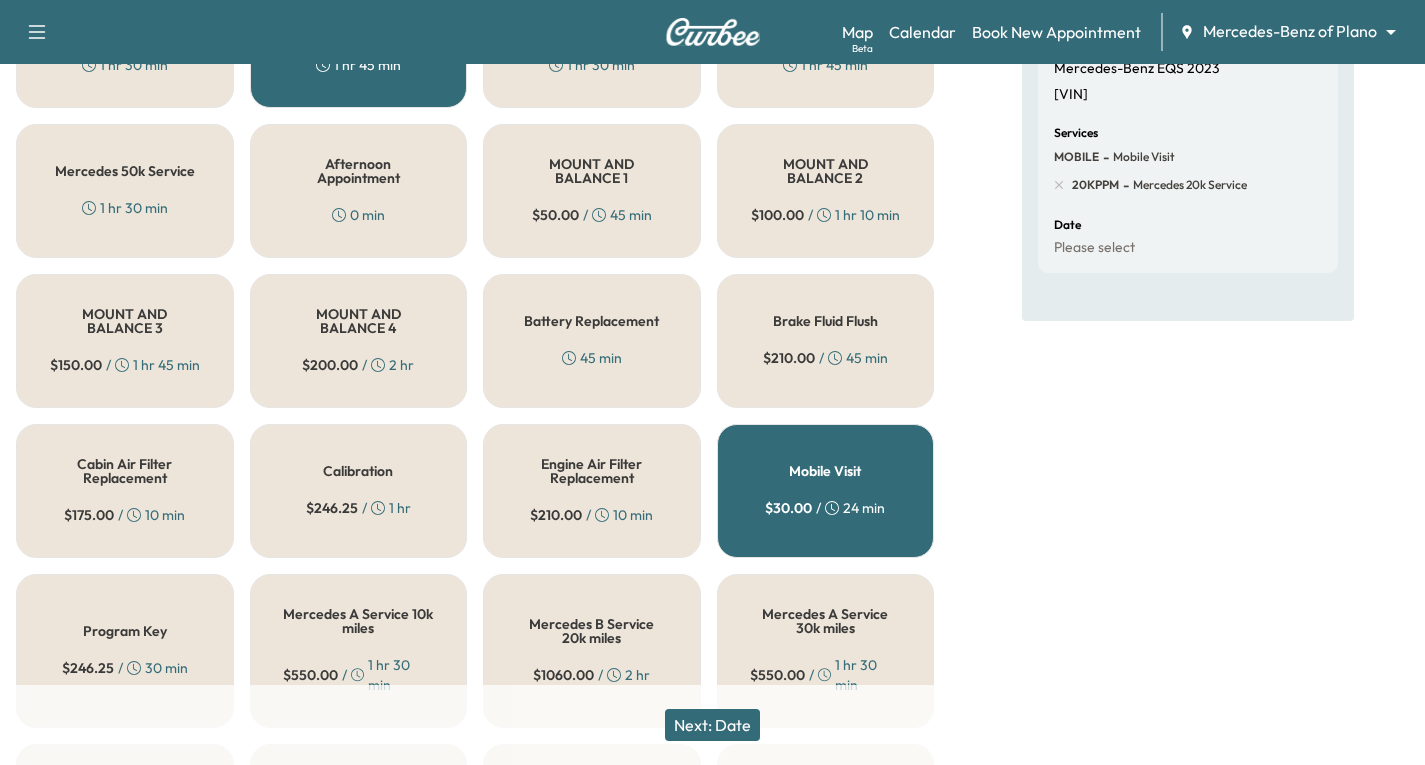 click on "Mobile Visit $ 30.00 / 24 min" at bounding box center (826, 491) 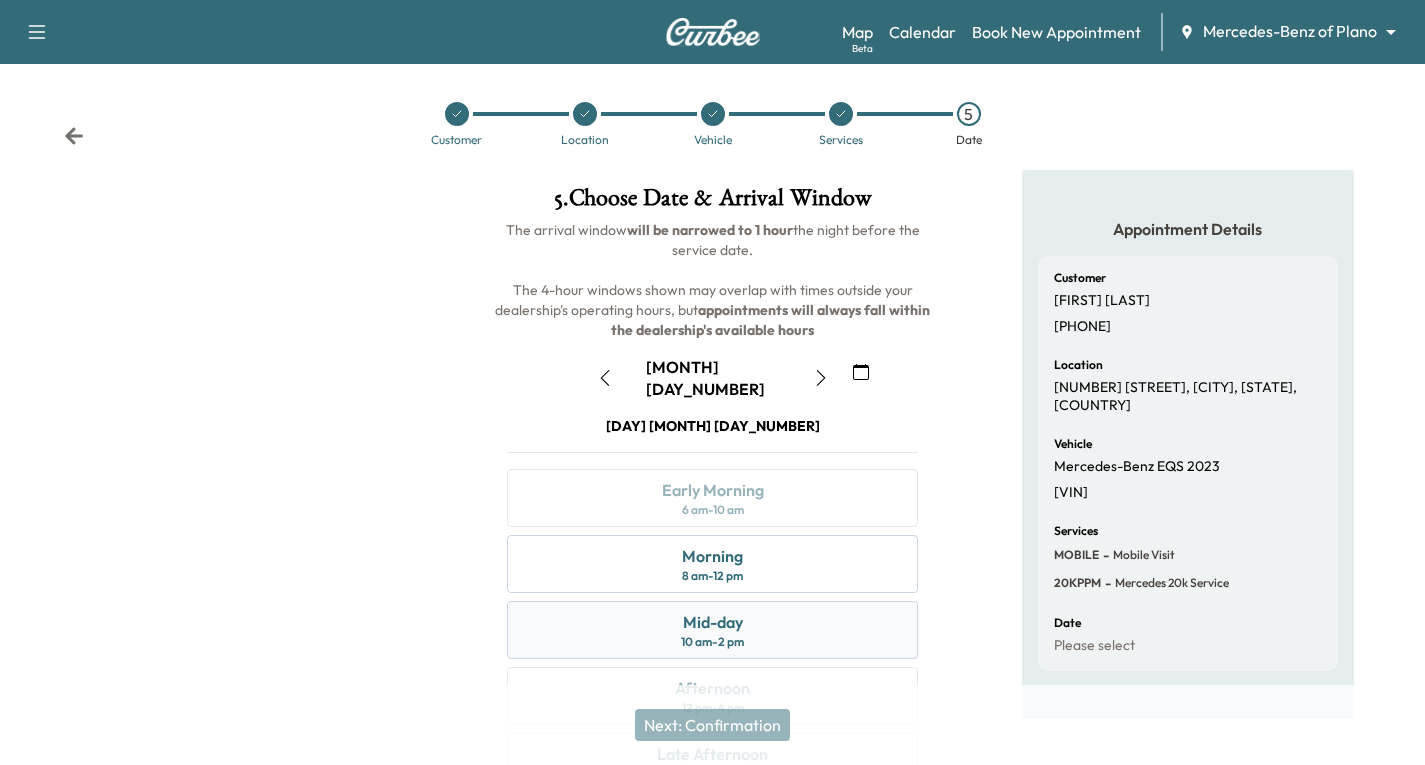 scroll, scrollTop: 236, scrollLeft: 0, axis: vertical 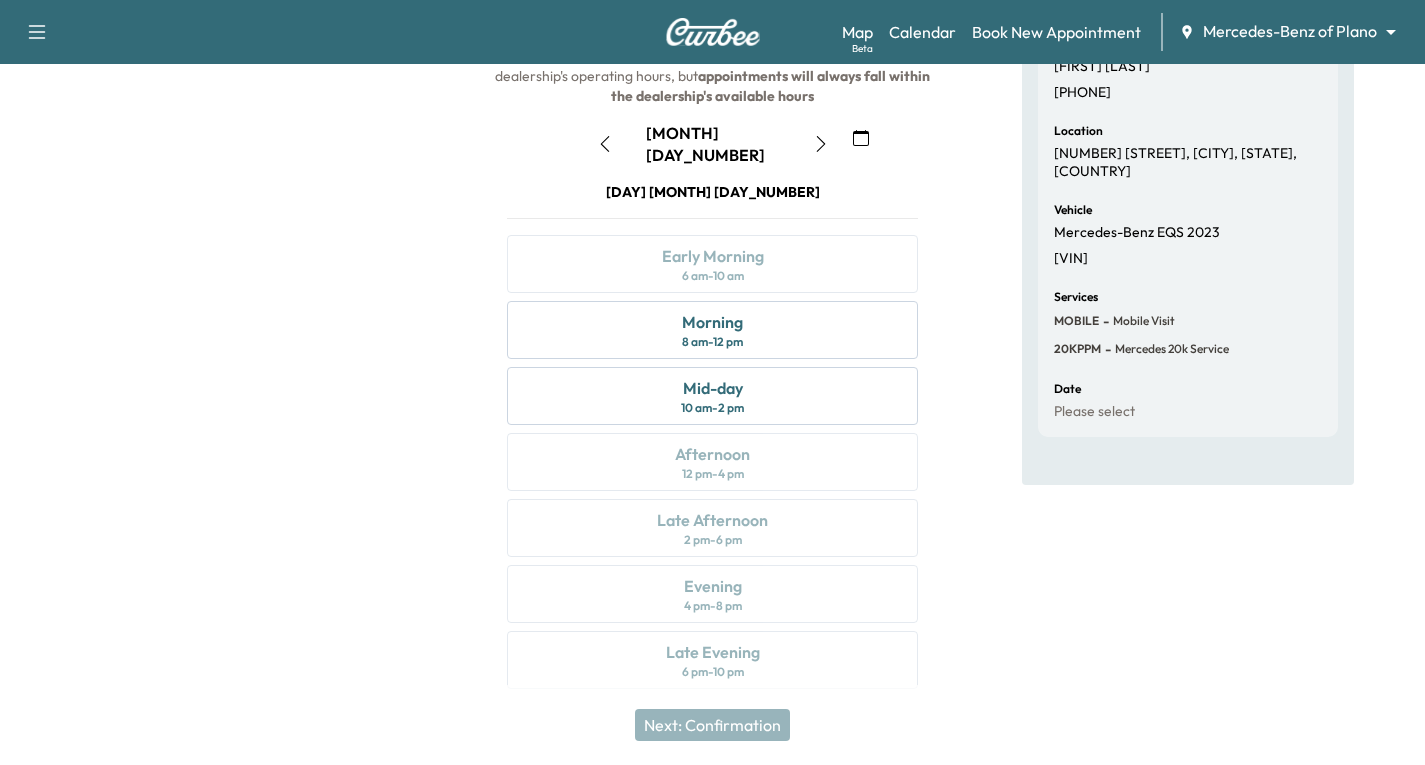 click 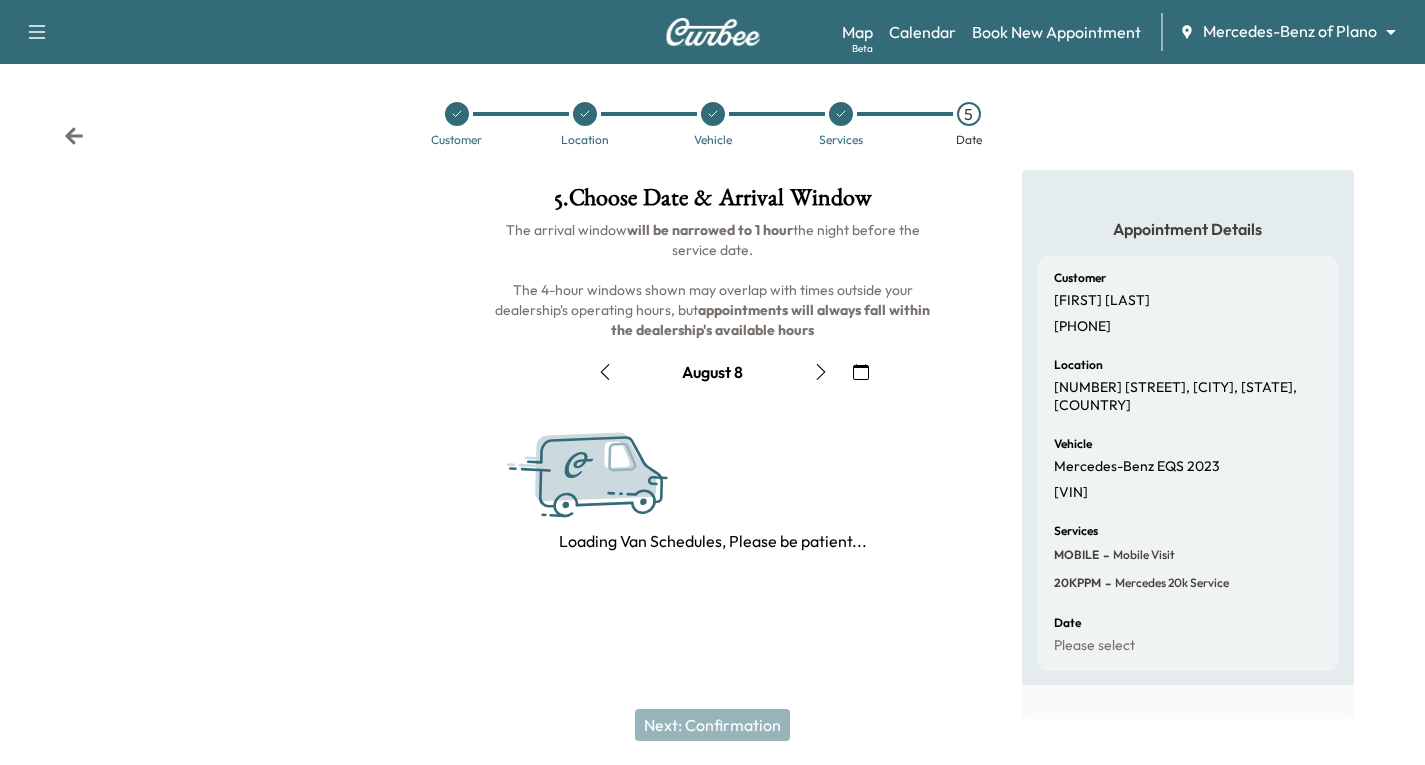 scroll, scrollTop: 236, scrollLeft: 0, axis: vertical 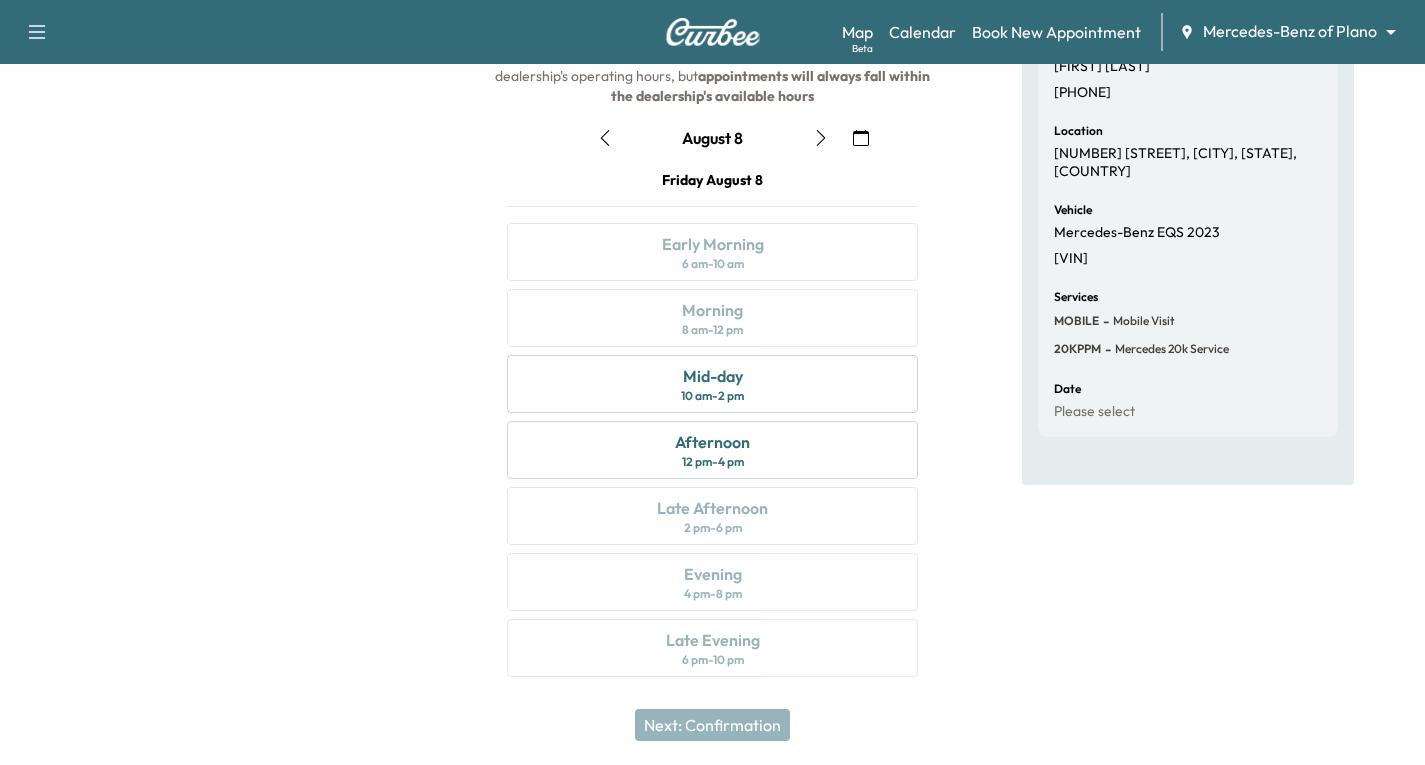 click 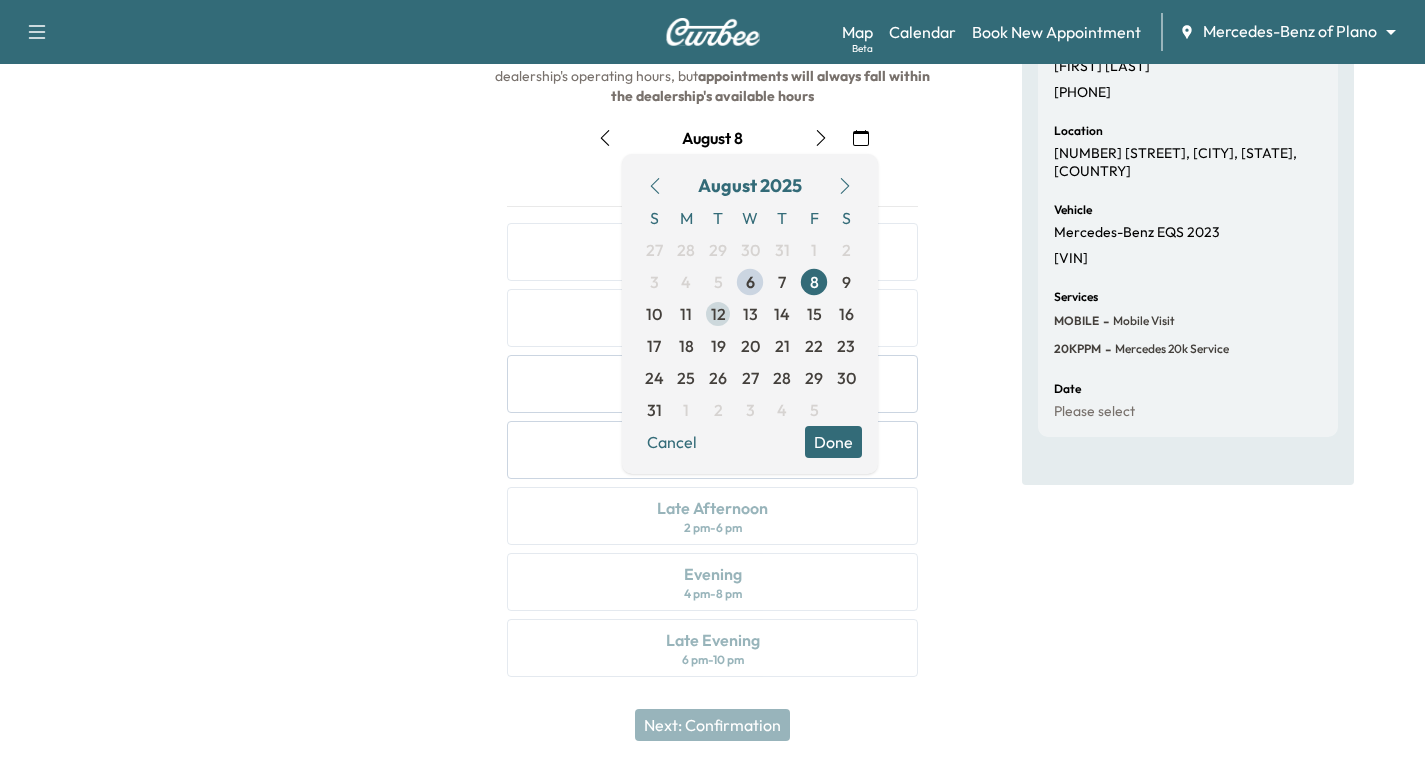 click on "12" at bounding box center (718, 314) 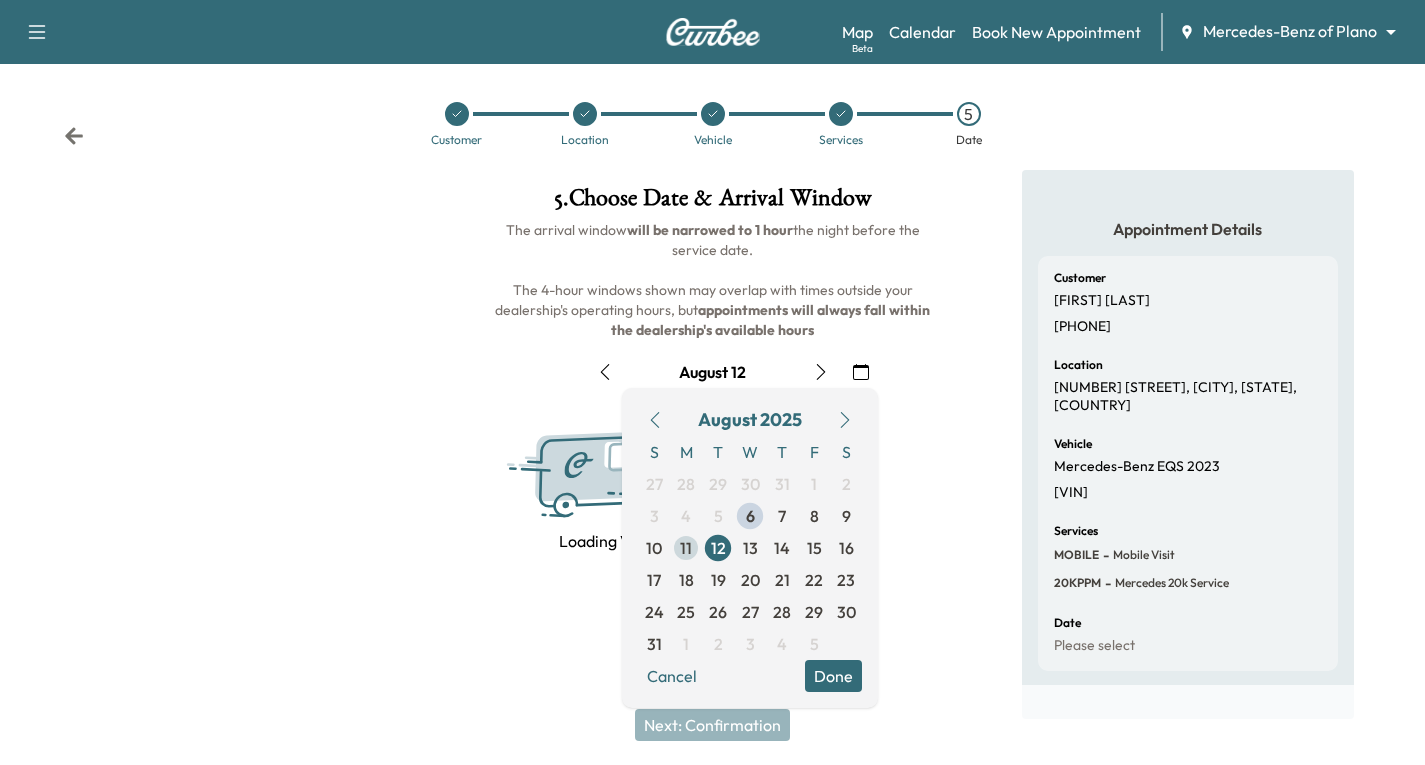 scroll, scrollTop: 236, scrollLeft: 0, axis: vertical 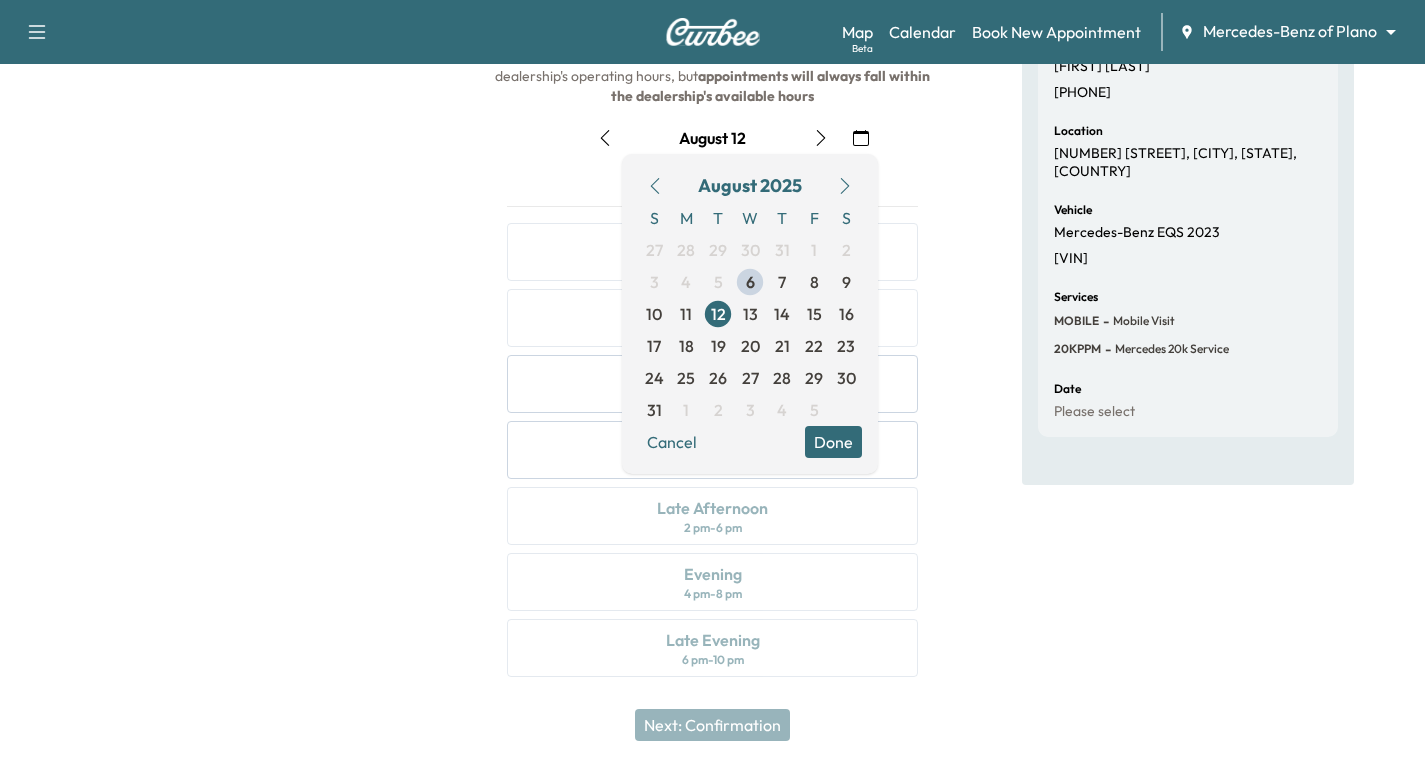 click on "Done" at bounding box center [833, 442] 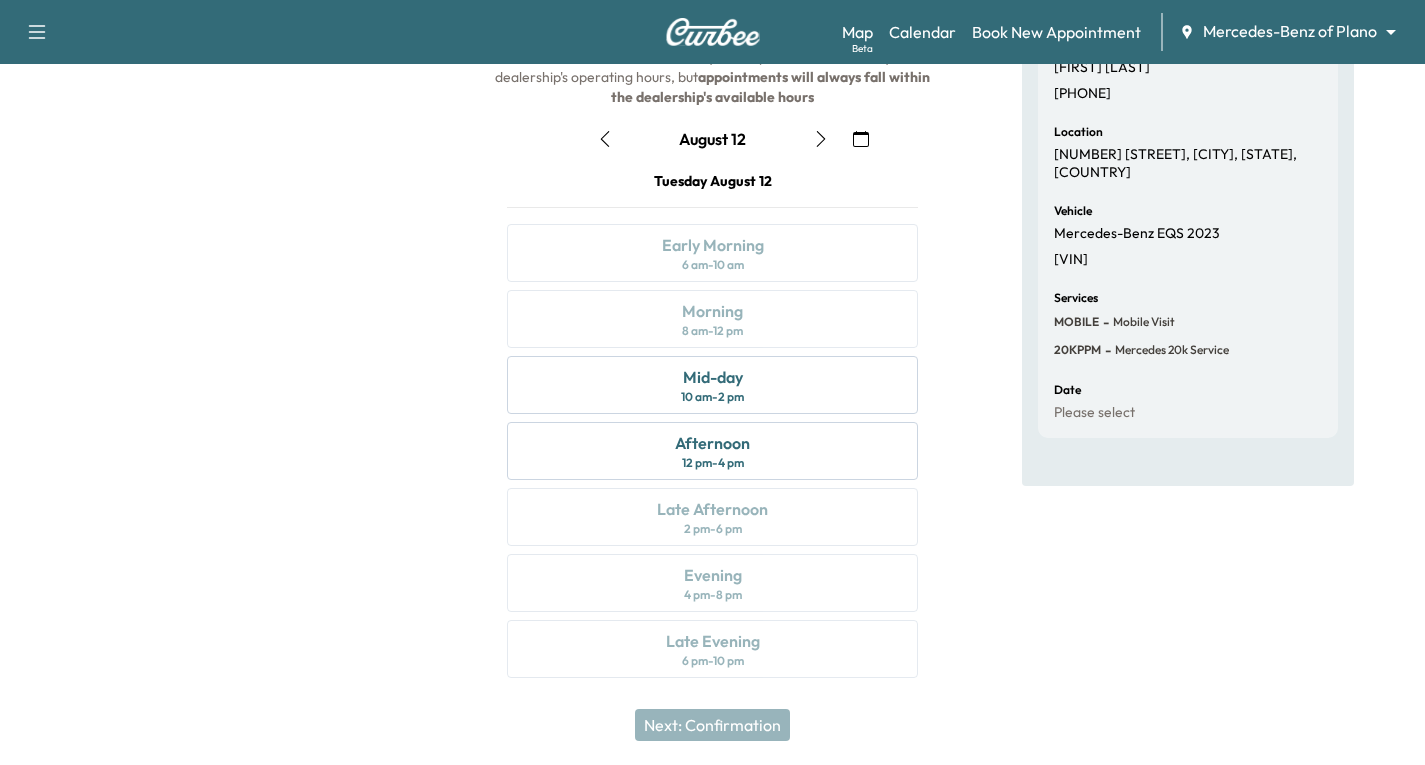 scroll, scrollTop: 236, scrollLeft: 0, axis: vertical 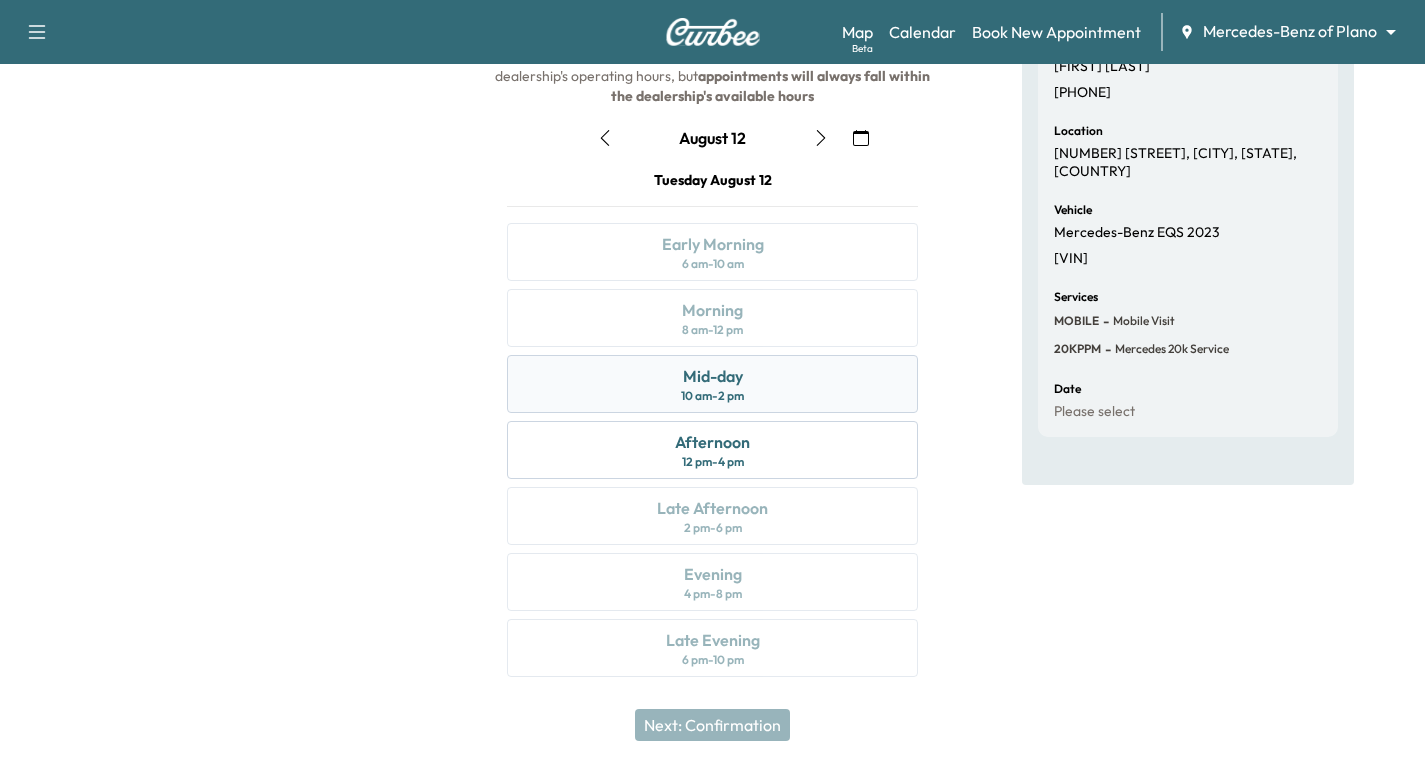 click on "Mid-day 10 am  -  2 pm" at bounding box center [712, 384] 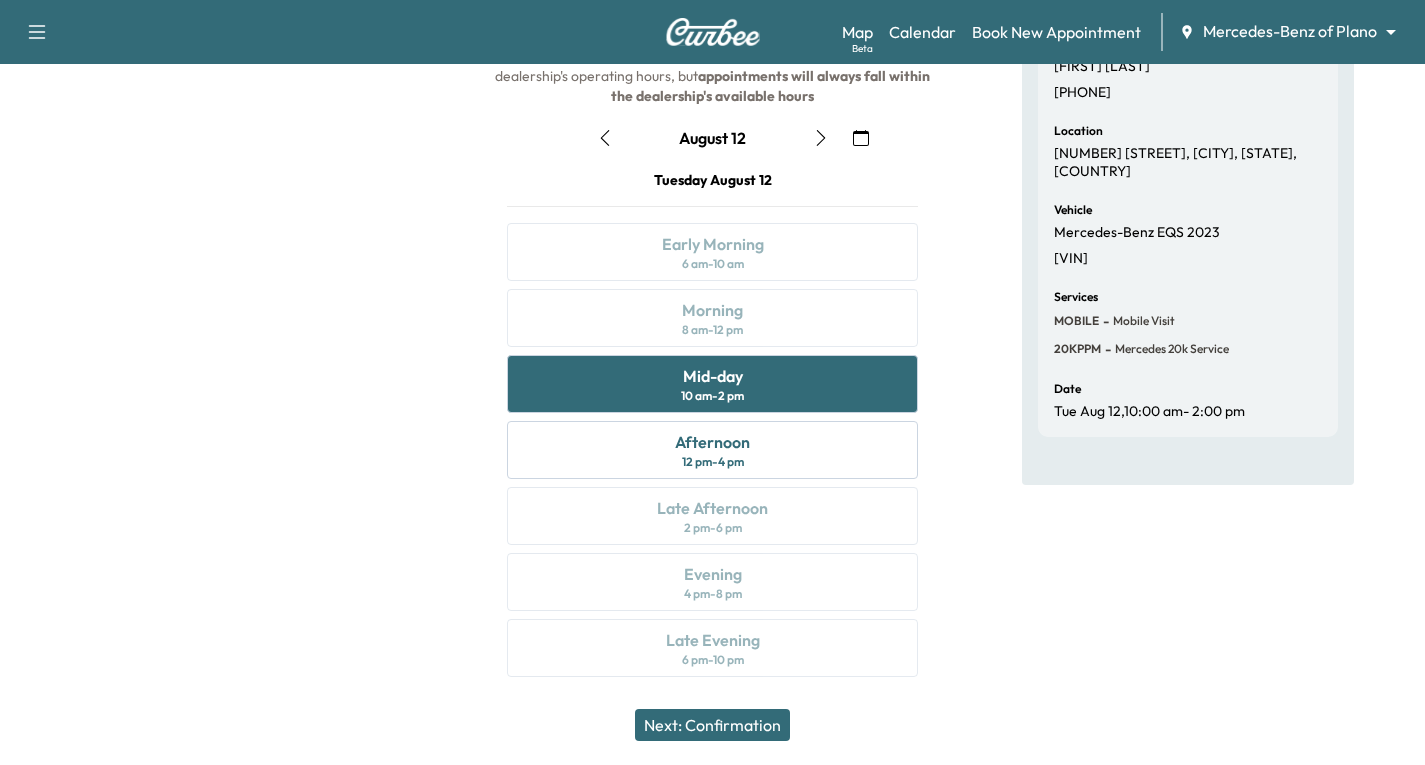 click on "Next: Confirmation" at bounding box center [712, 725] 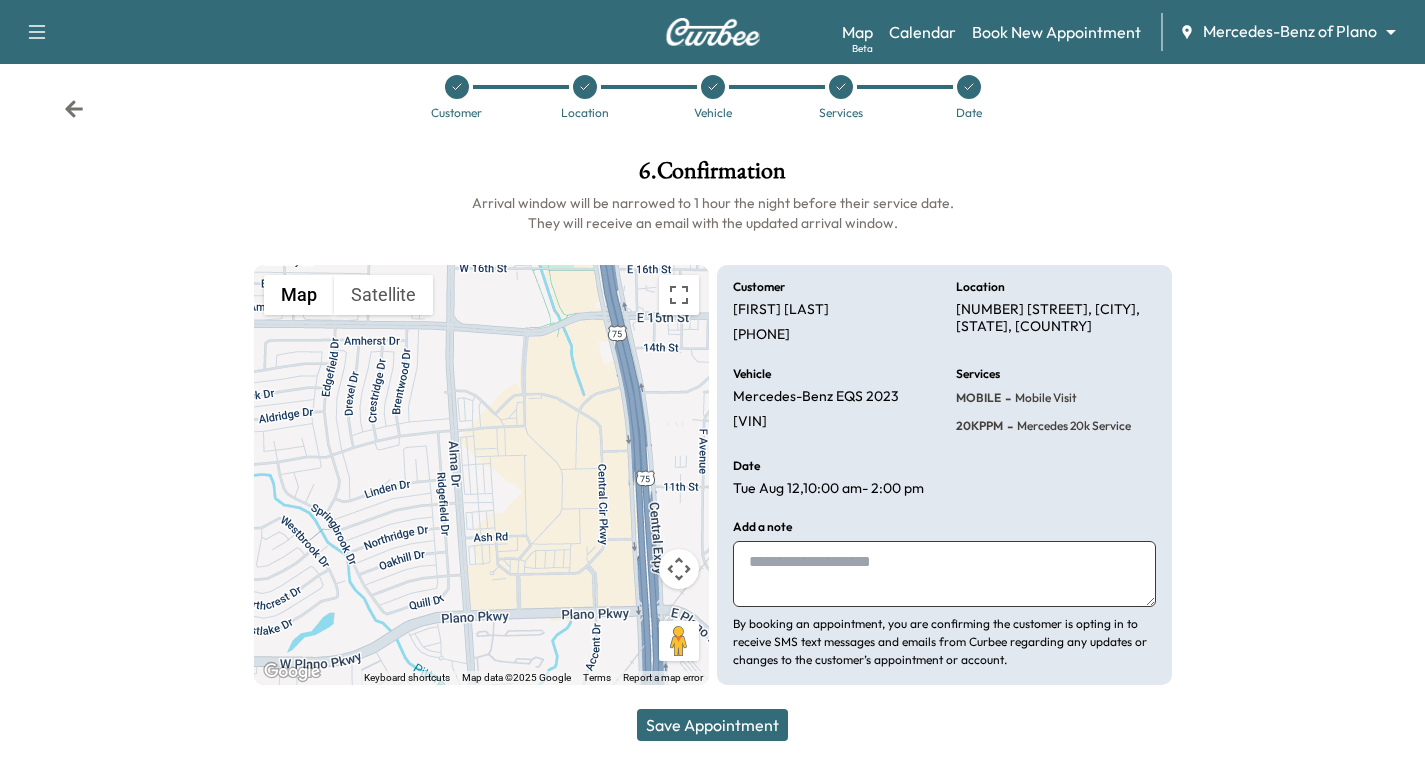 click on "Save Appointment" at bounding box center [712, 725] 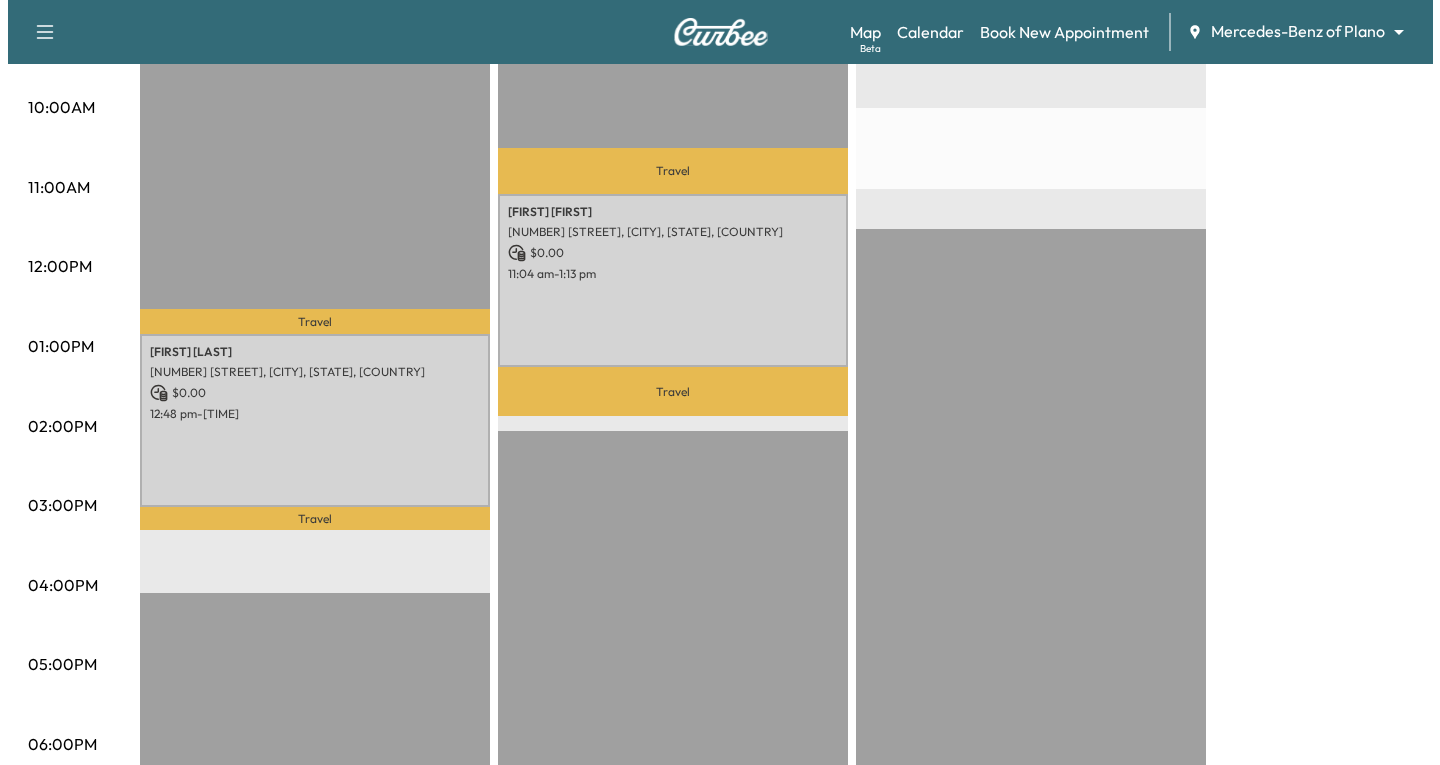 scroll, scrollTop: 700, scrollLeft: 0, axis: vertical 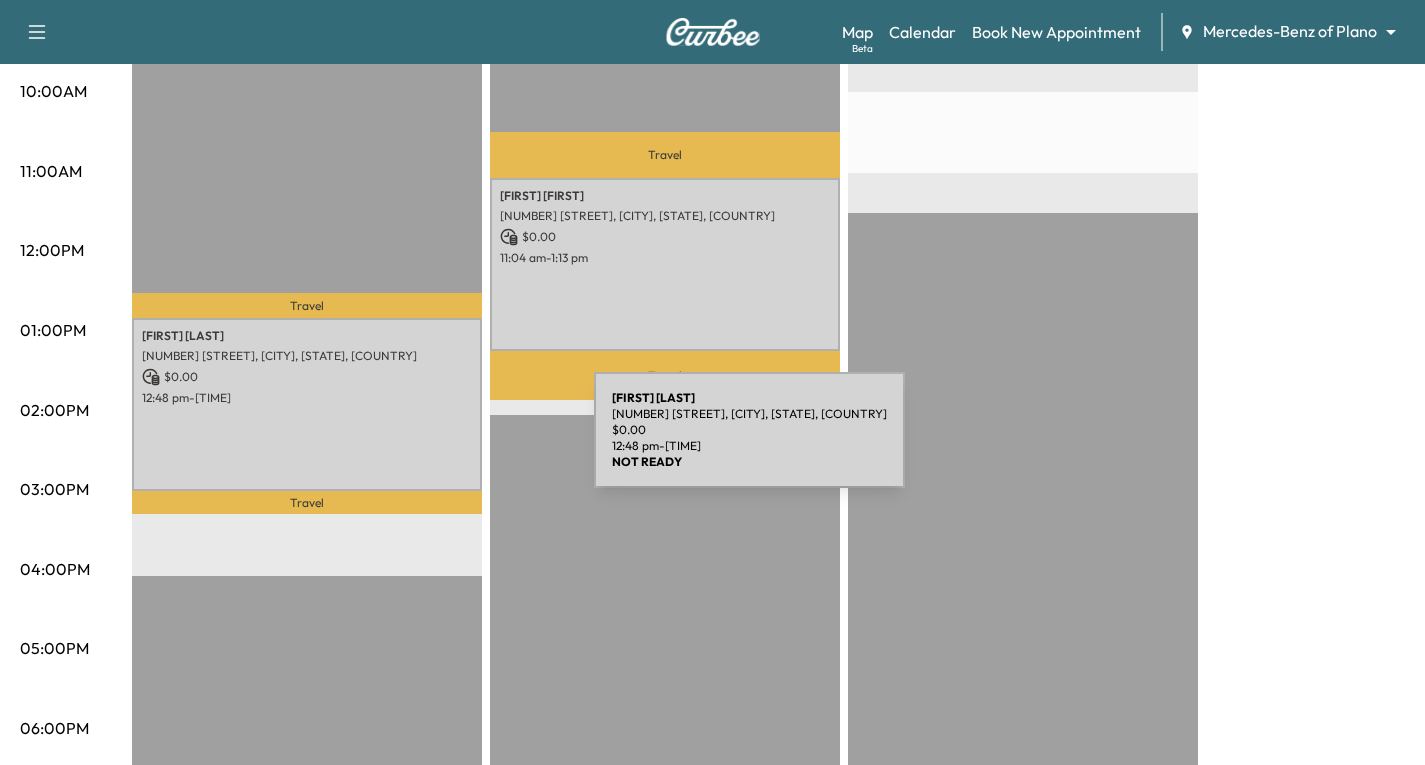 drag, startPoint x: 404, startPoint y: 412, endPoint x: 444, endPoint y: 442, distance: 50 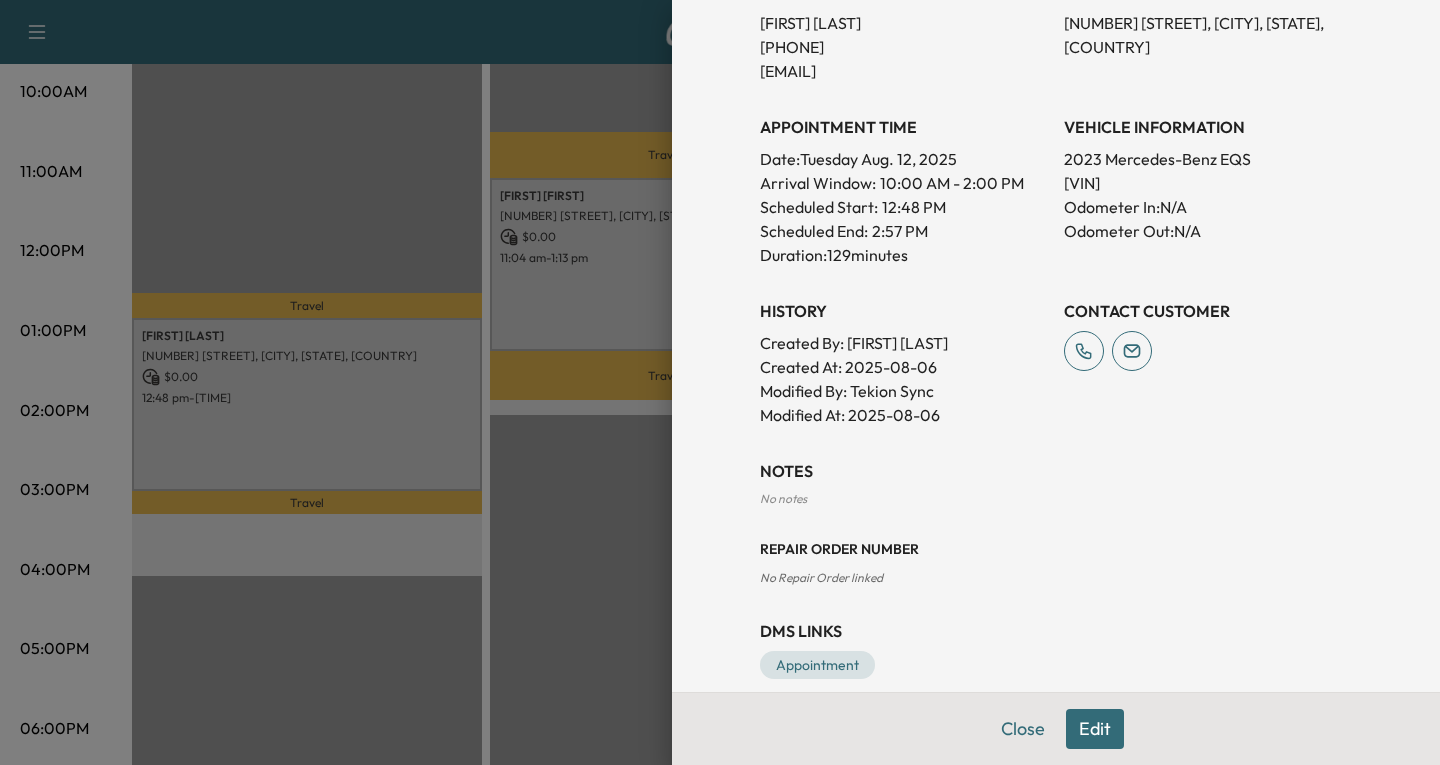 scroll, scrollTop: 507, scrollLeft: 0, axis: vertical 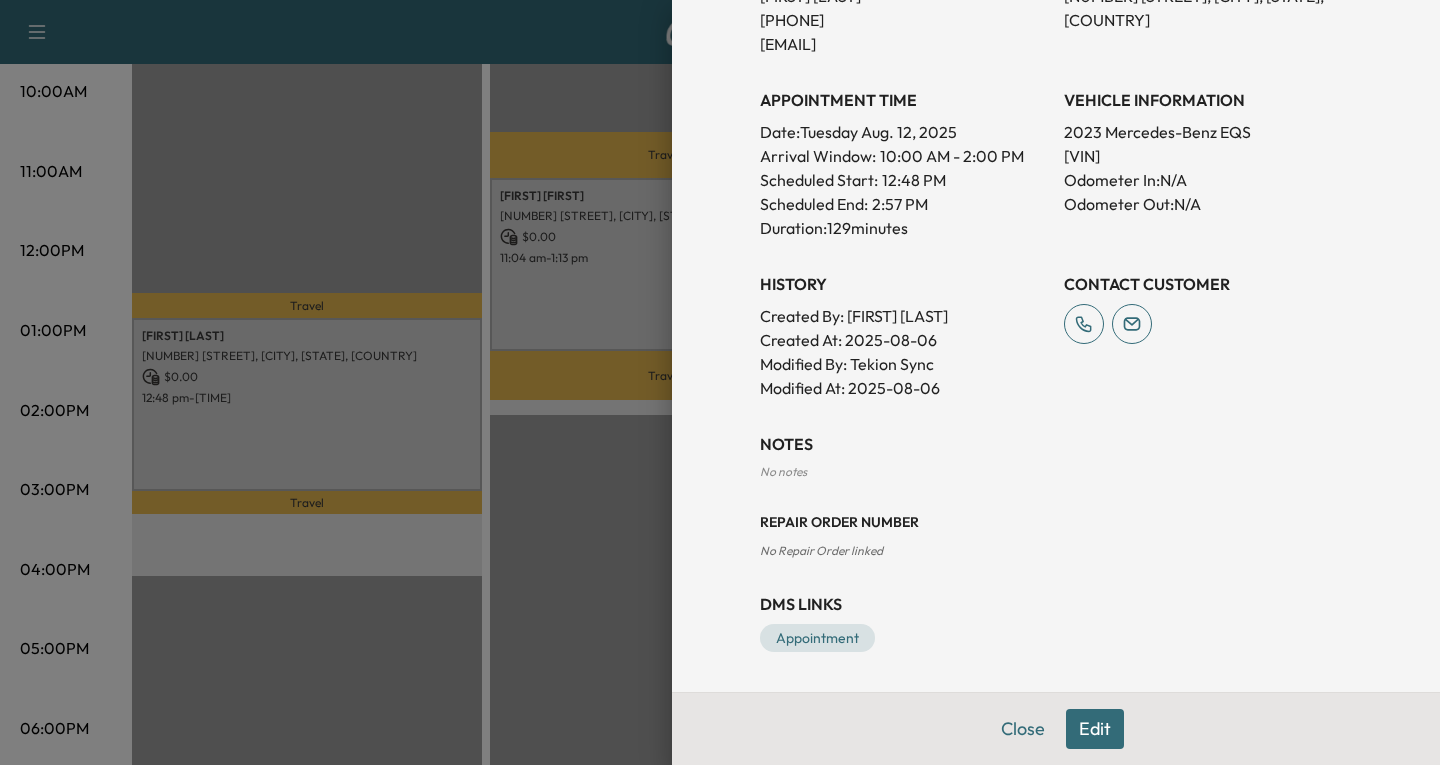 click on "Edit" at bounding box center [1095, 729] 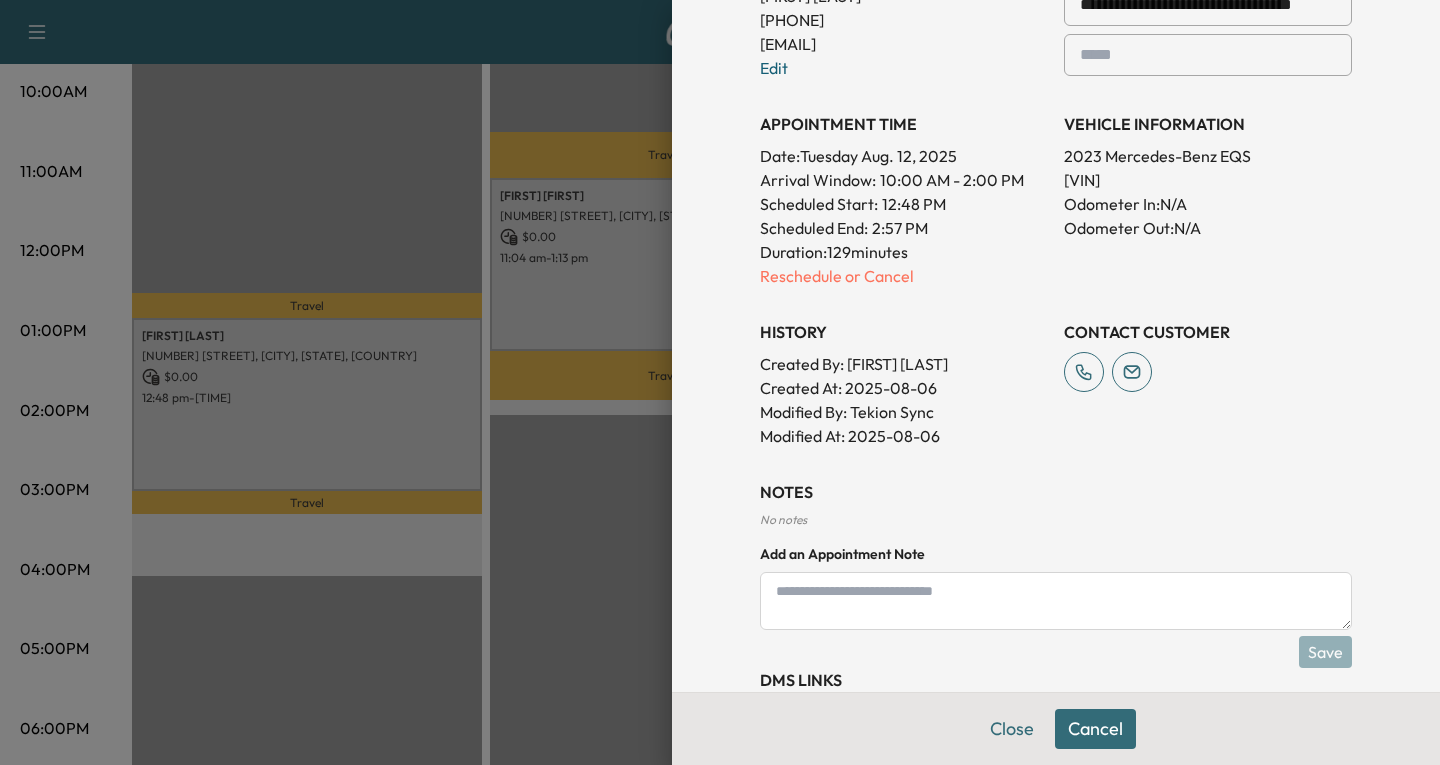 scroll, scrollTop: 625, scrollLeft: 0, axis: vertical 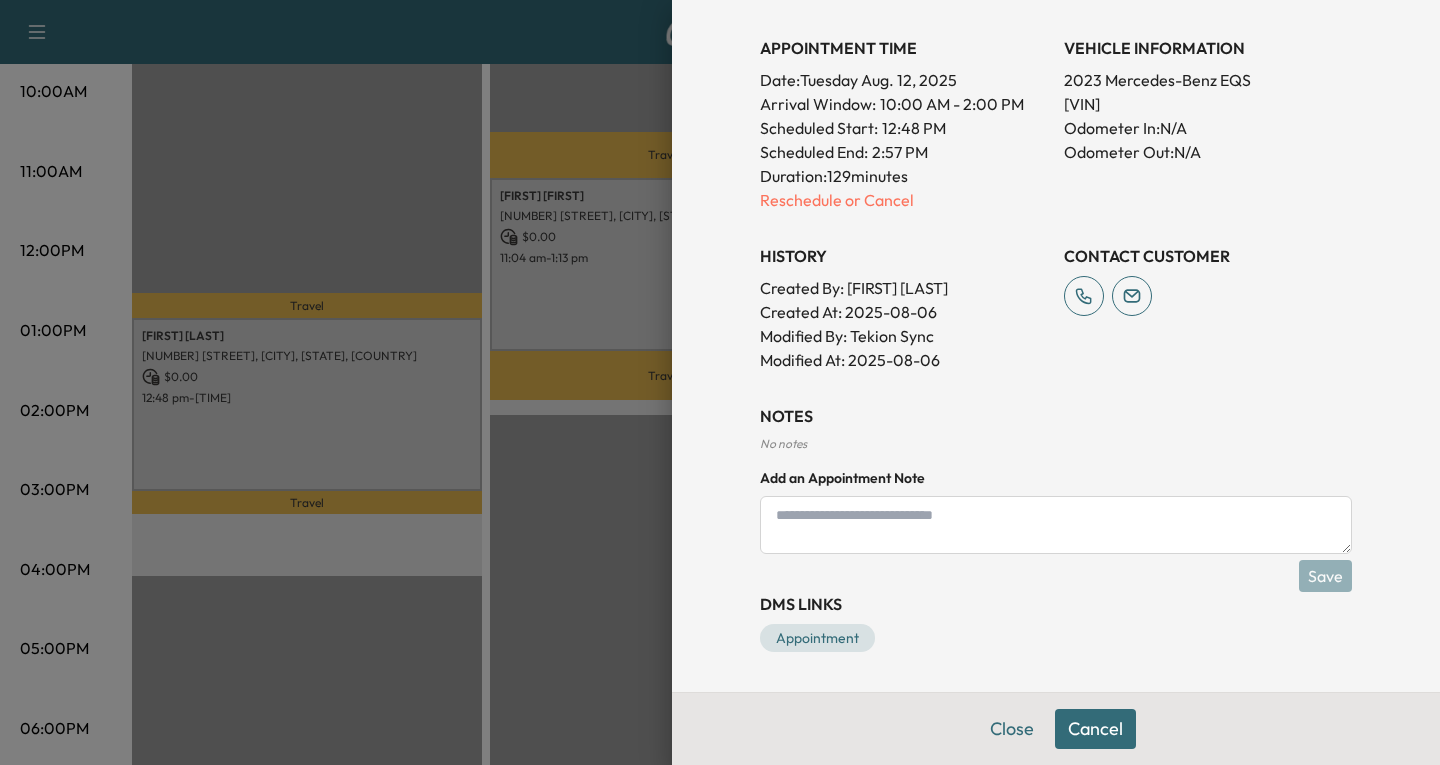 click at bounding box center (1056, 525) 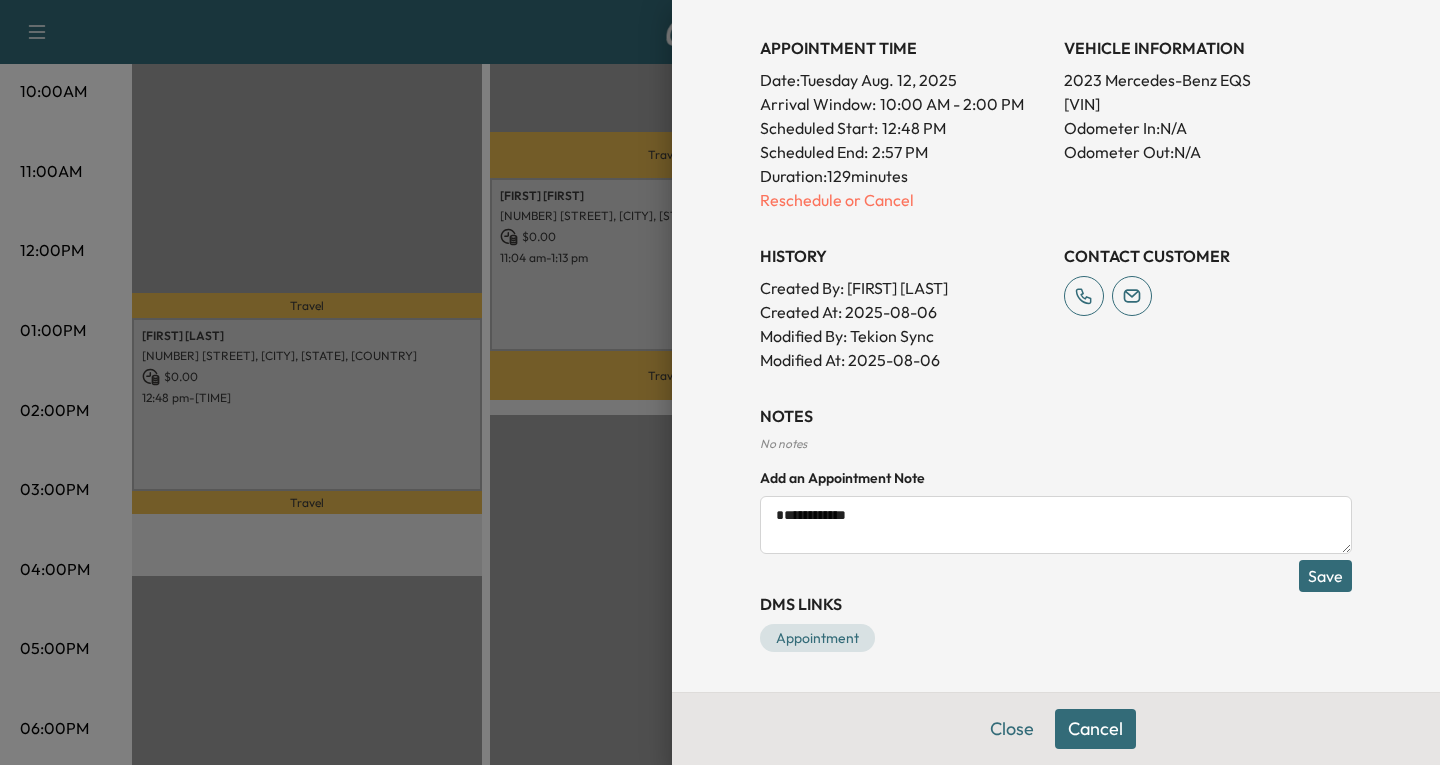 click on "*********" at bounding box center (1056, 525) 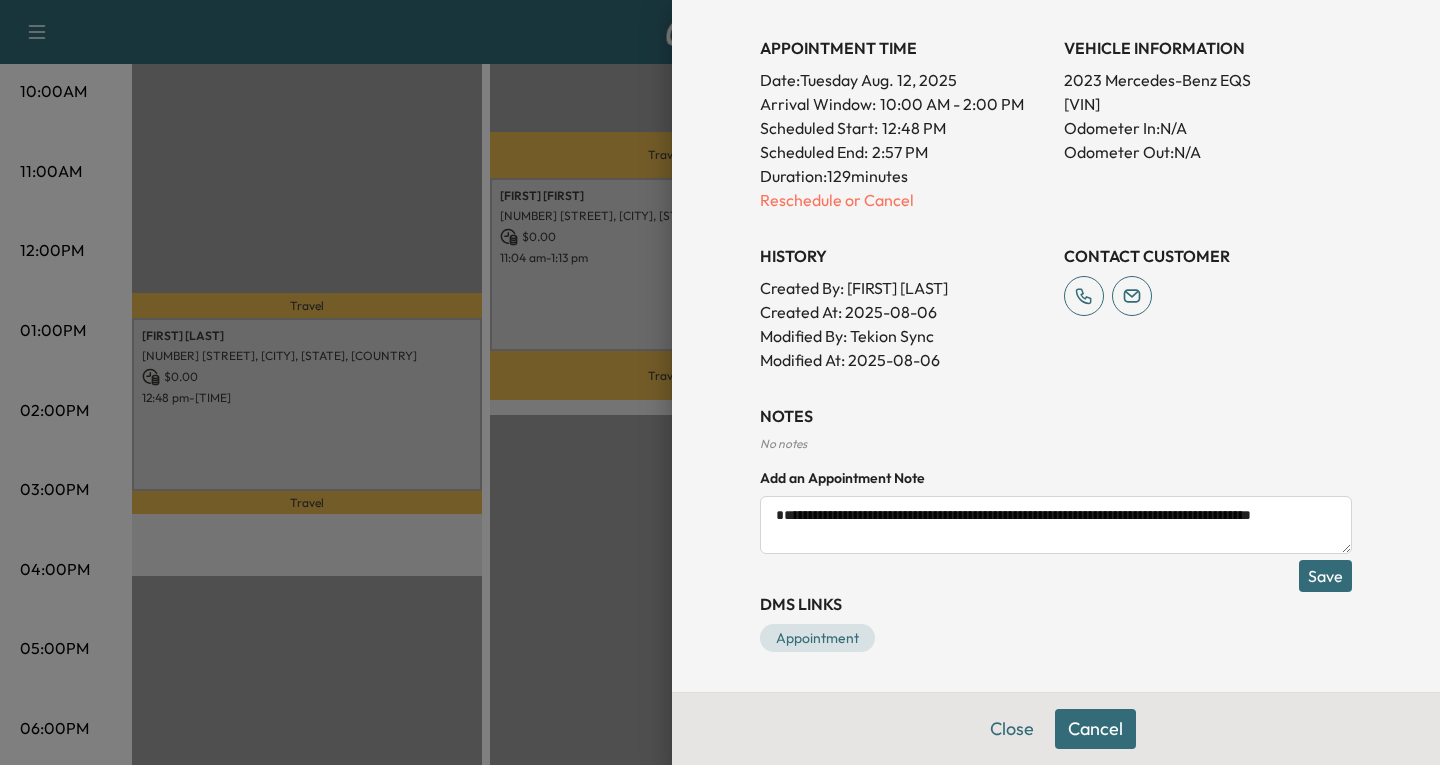 drag, startPoint x: 939, startPoint y: 516, endPoint x: 1012, endPoint y: 514, distance: 73.02739 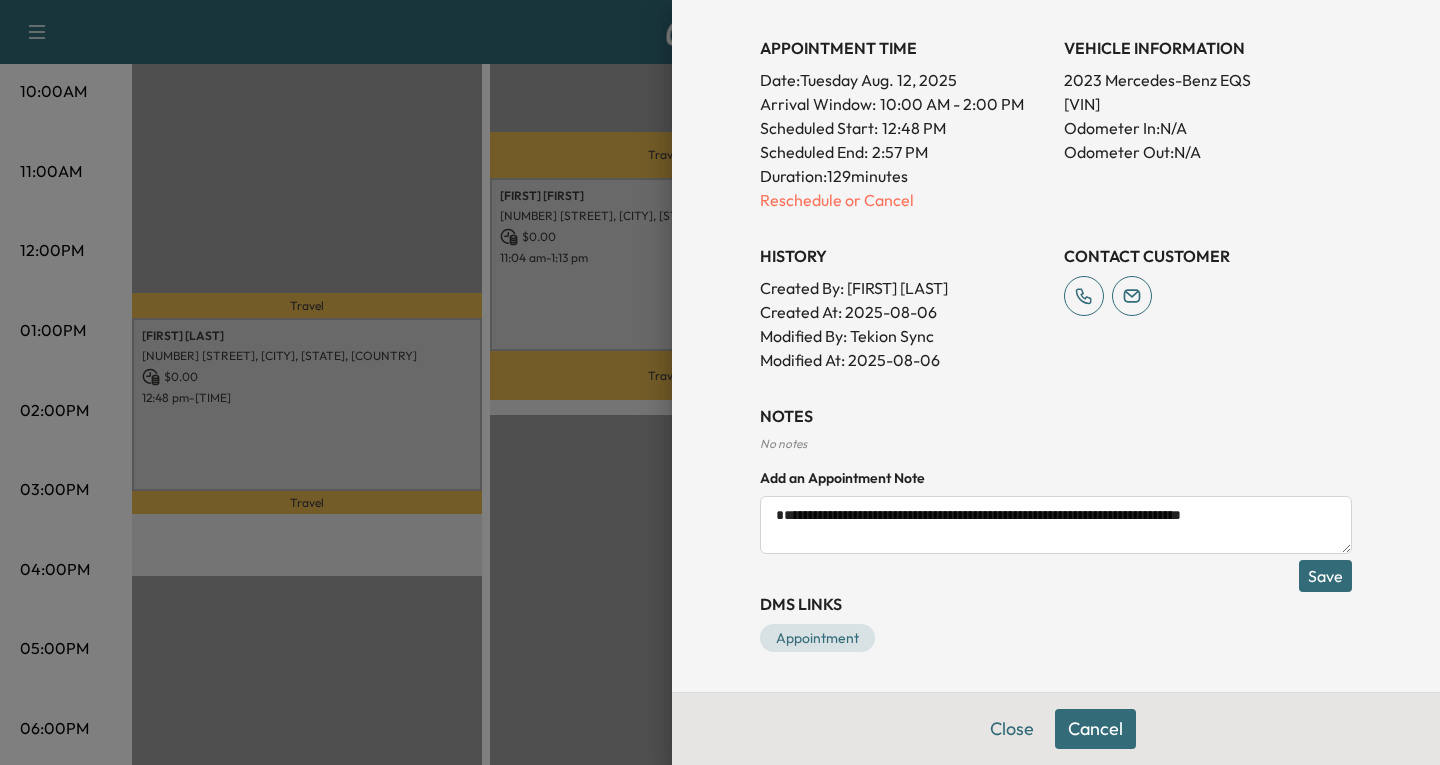 click on "**********" at bounding box center (1056, 525) 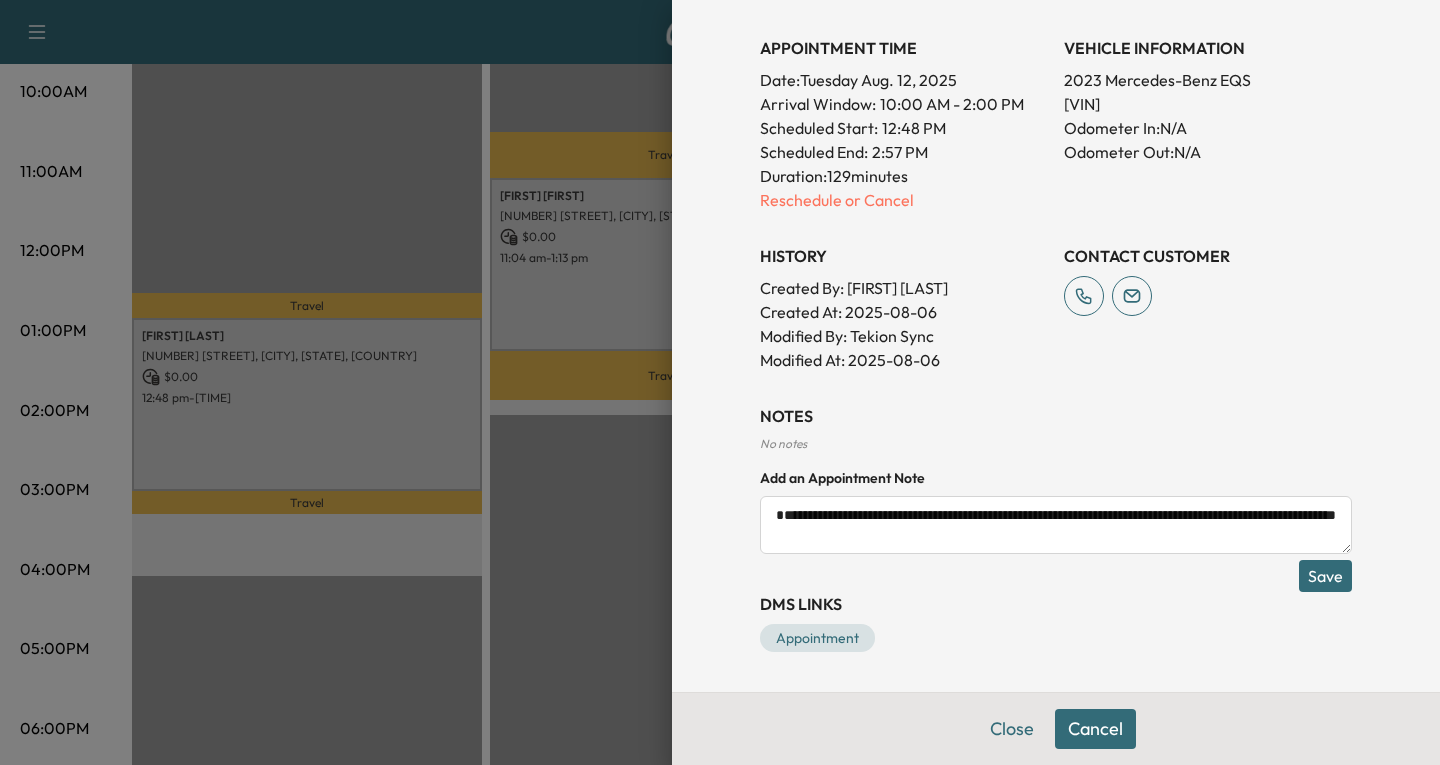 click on "**********" at bounding box center (1056, 525) 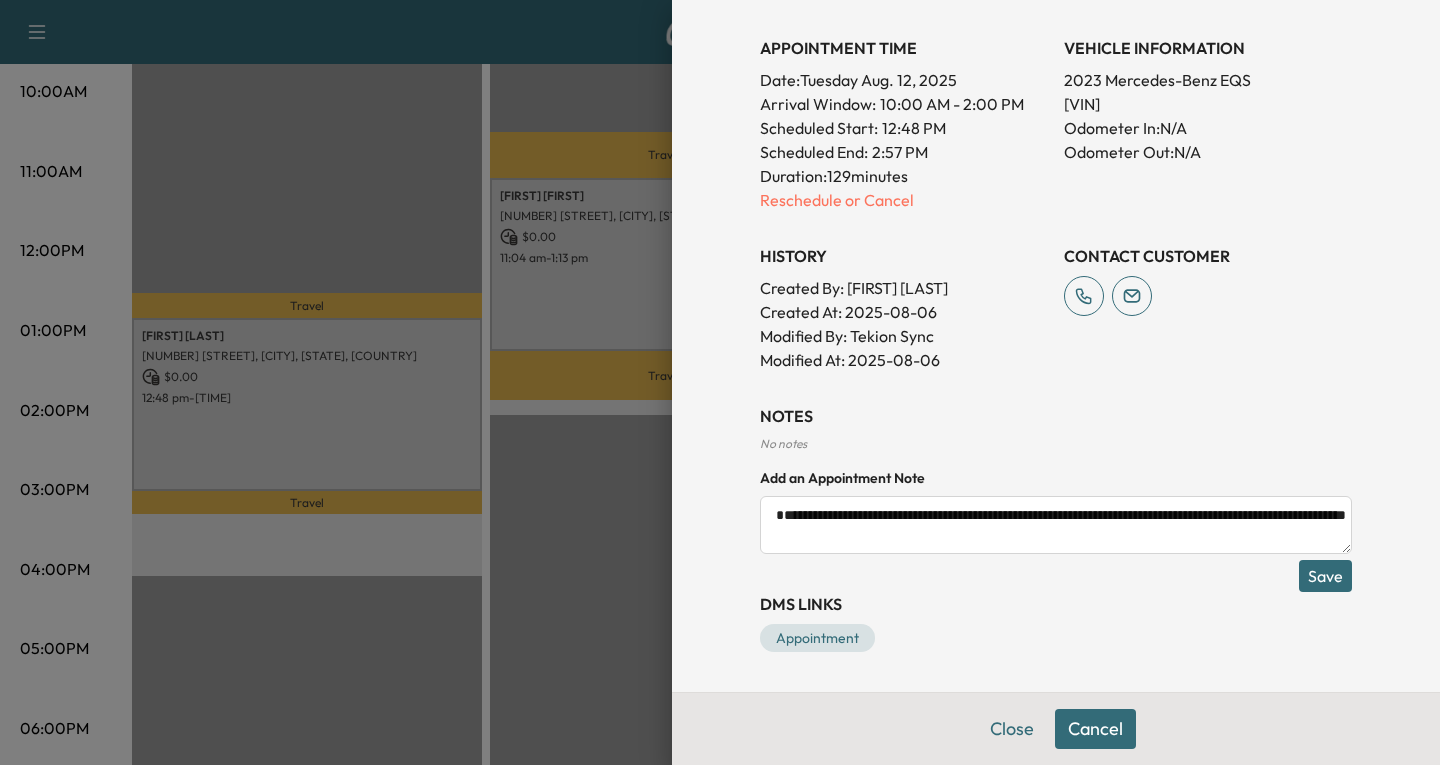 paste on "**********" 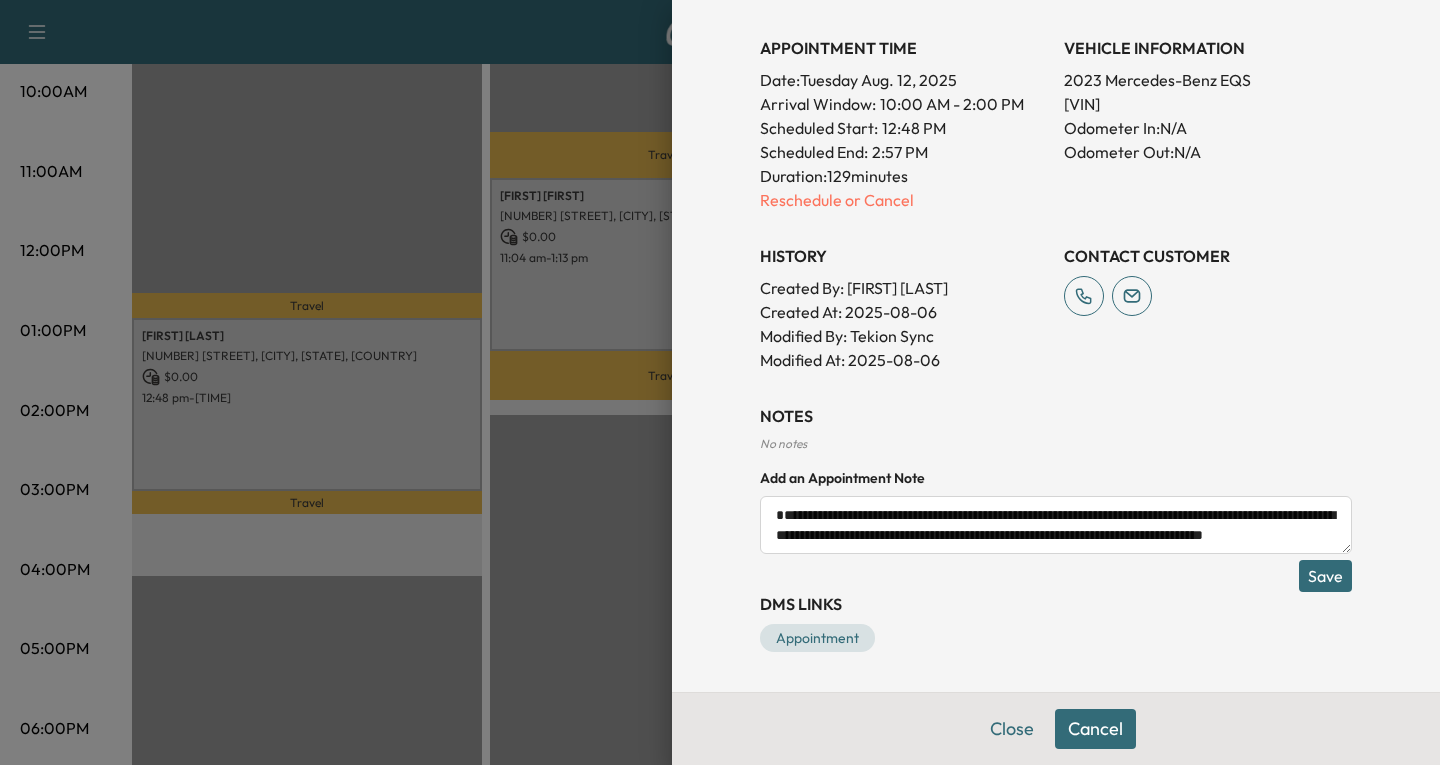 scroll, scrollTop: 11, scrollLeft: 0, axis: vertical 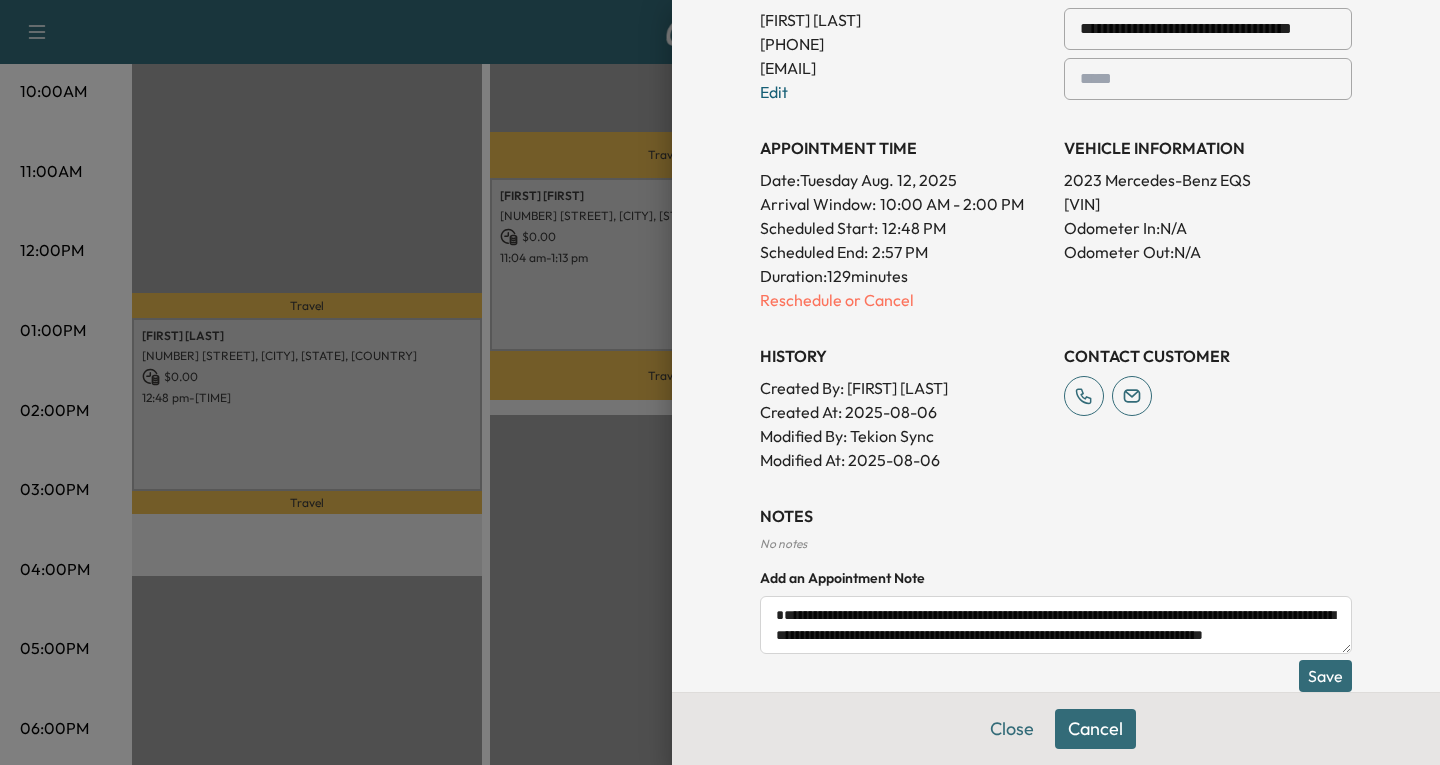 drag, startPoint x: 984, startPoint y: 615, endPoint x: 1119, endPoint y: 641, distance: 137.48091 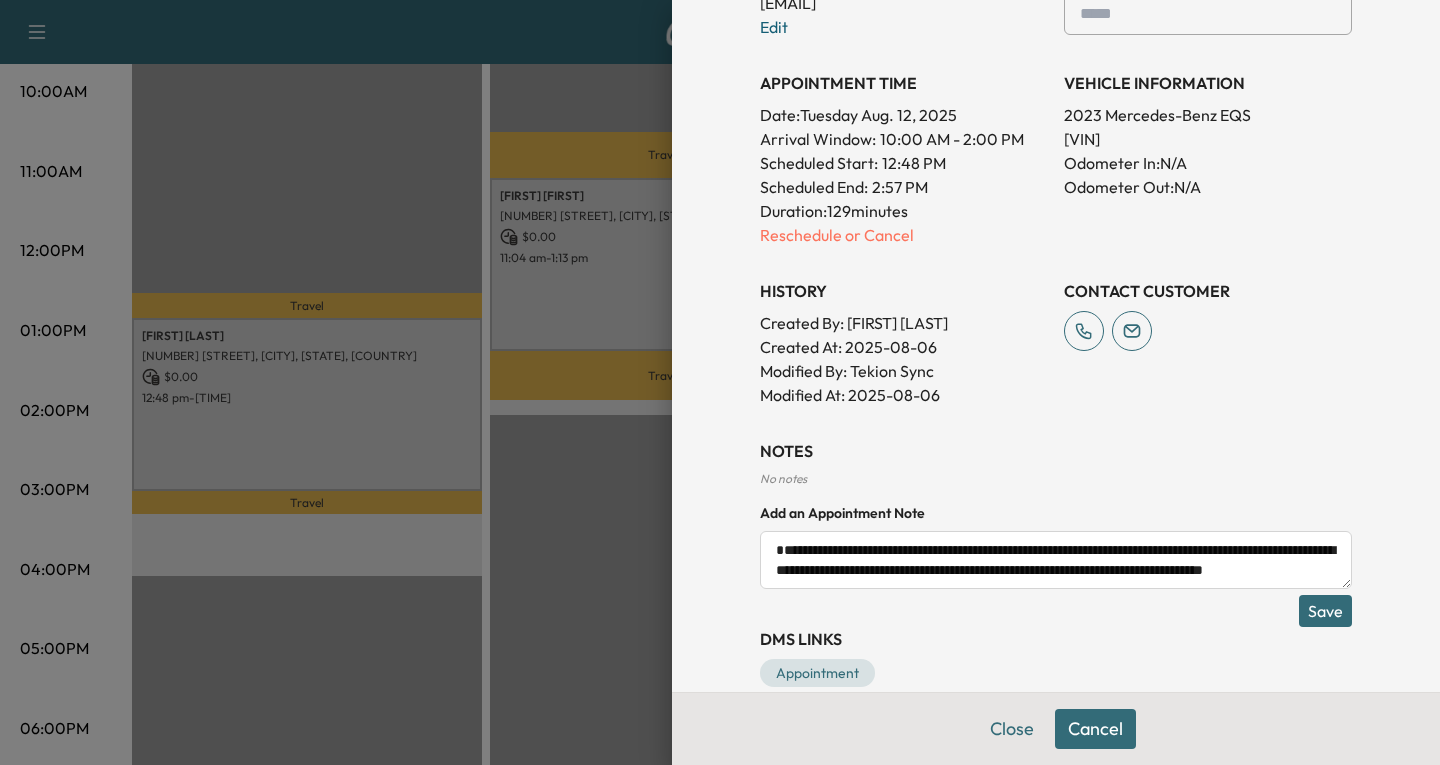 scroll, scrollTop: 625, scrollLeft: 0, axis: vertical 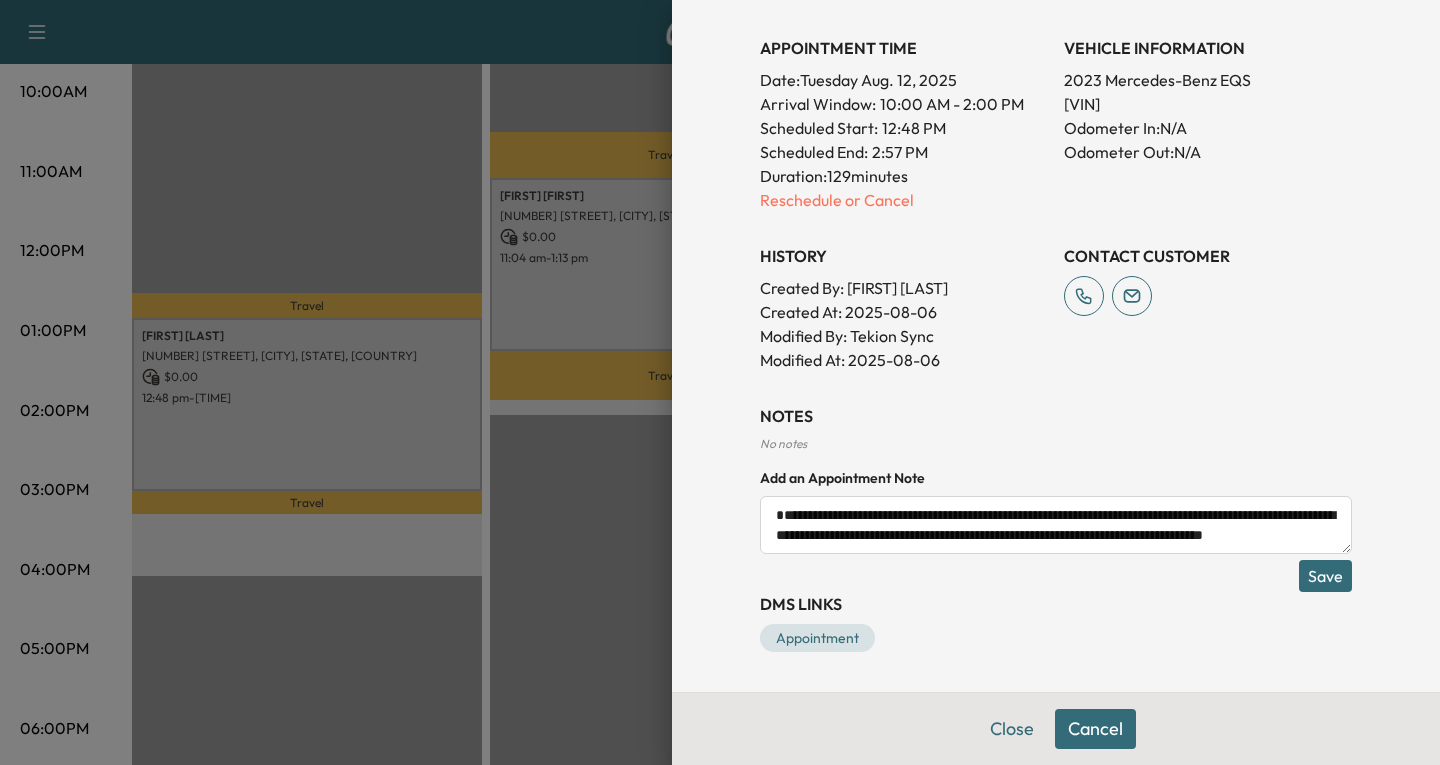 type on "**********" 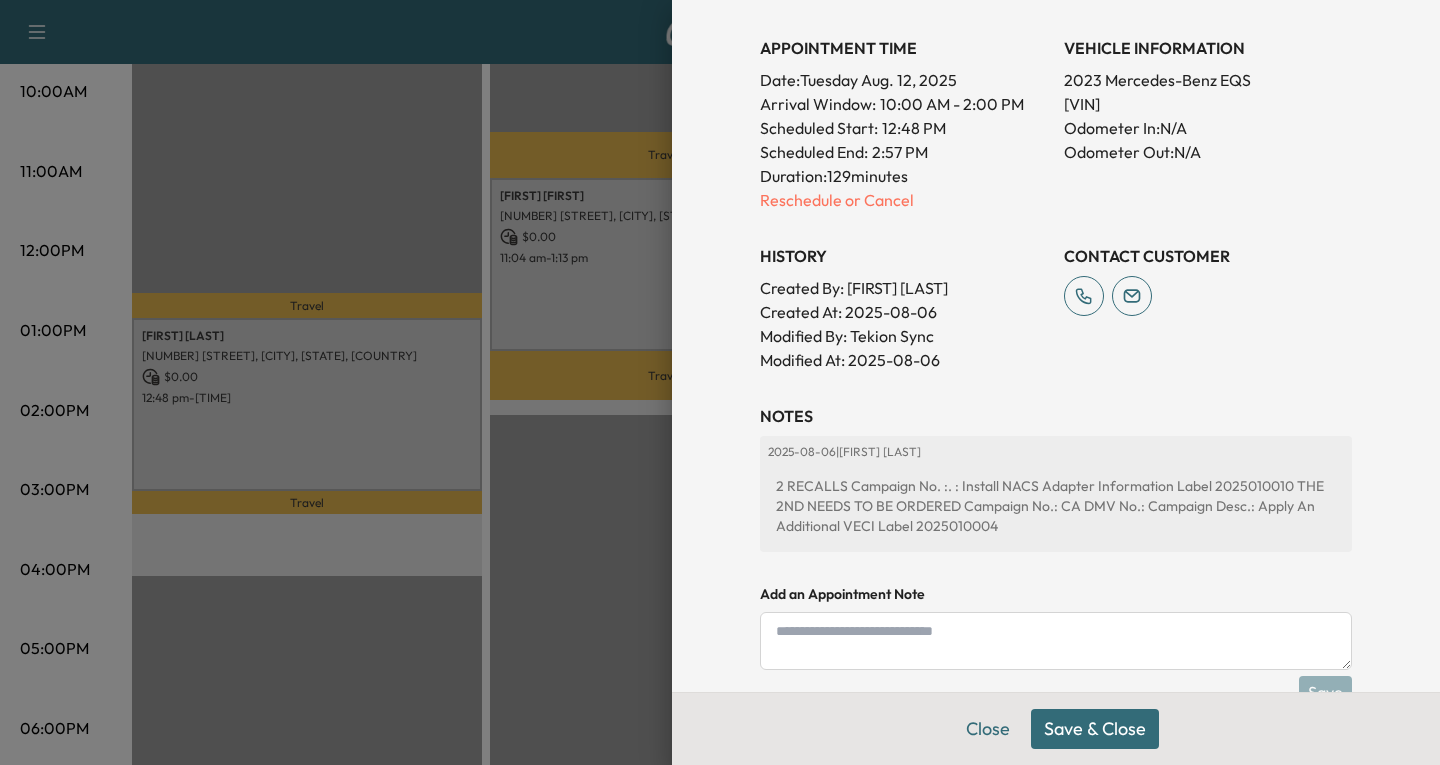 click on "Save & Close" at bounding box center (1095, 729) 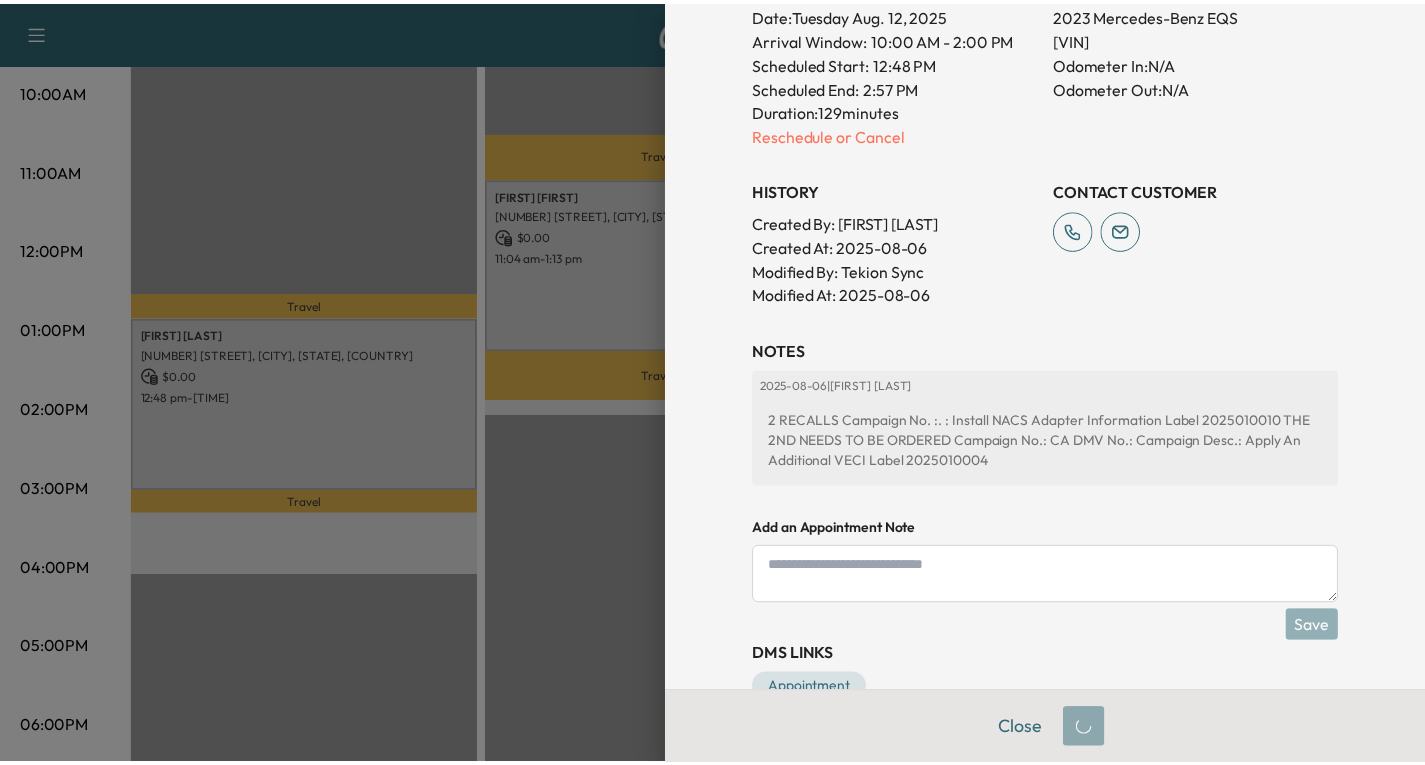 scroll, scrollTop: 583, scrollLeft: 0, axis: vertical 